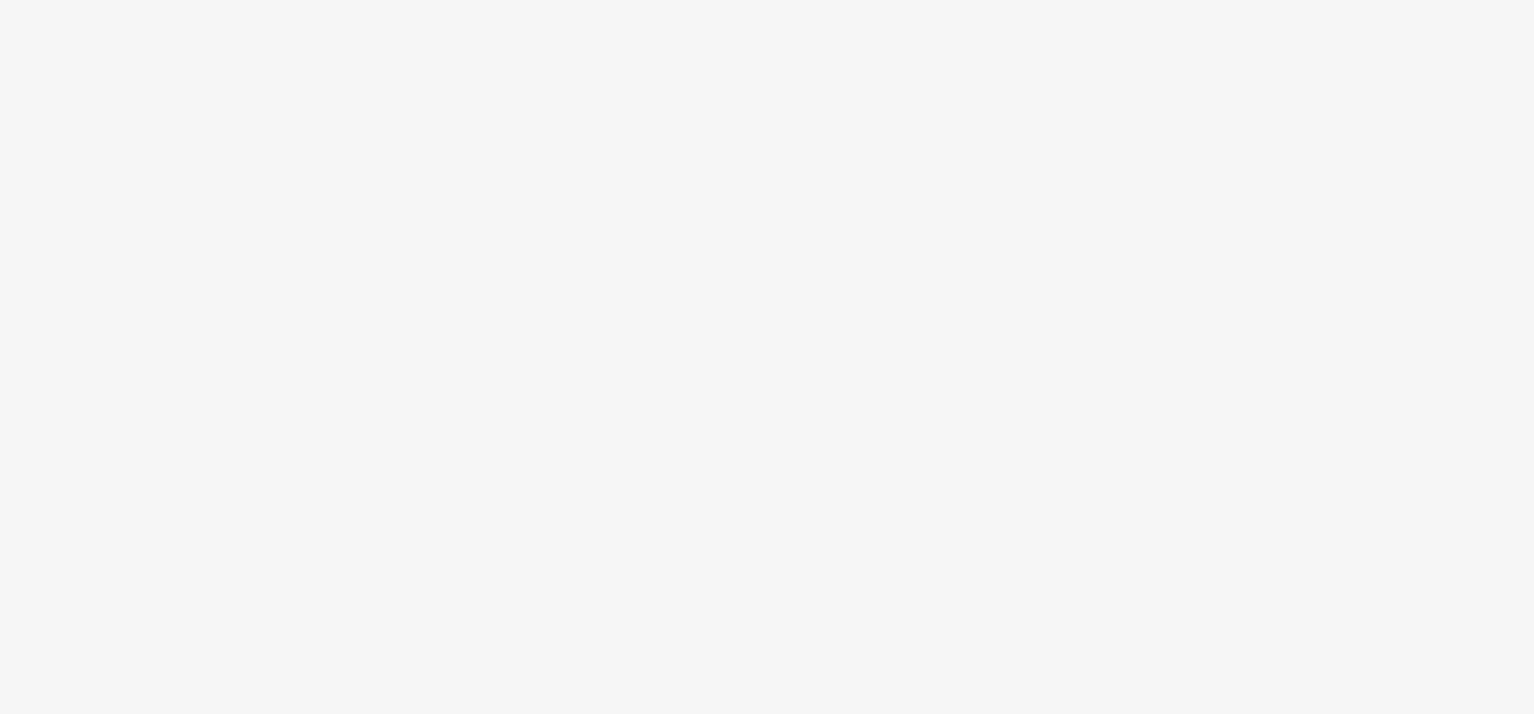 scroll, scrollTop: 0, scrollLeft: 0, axis: both 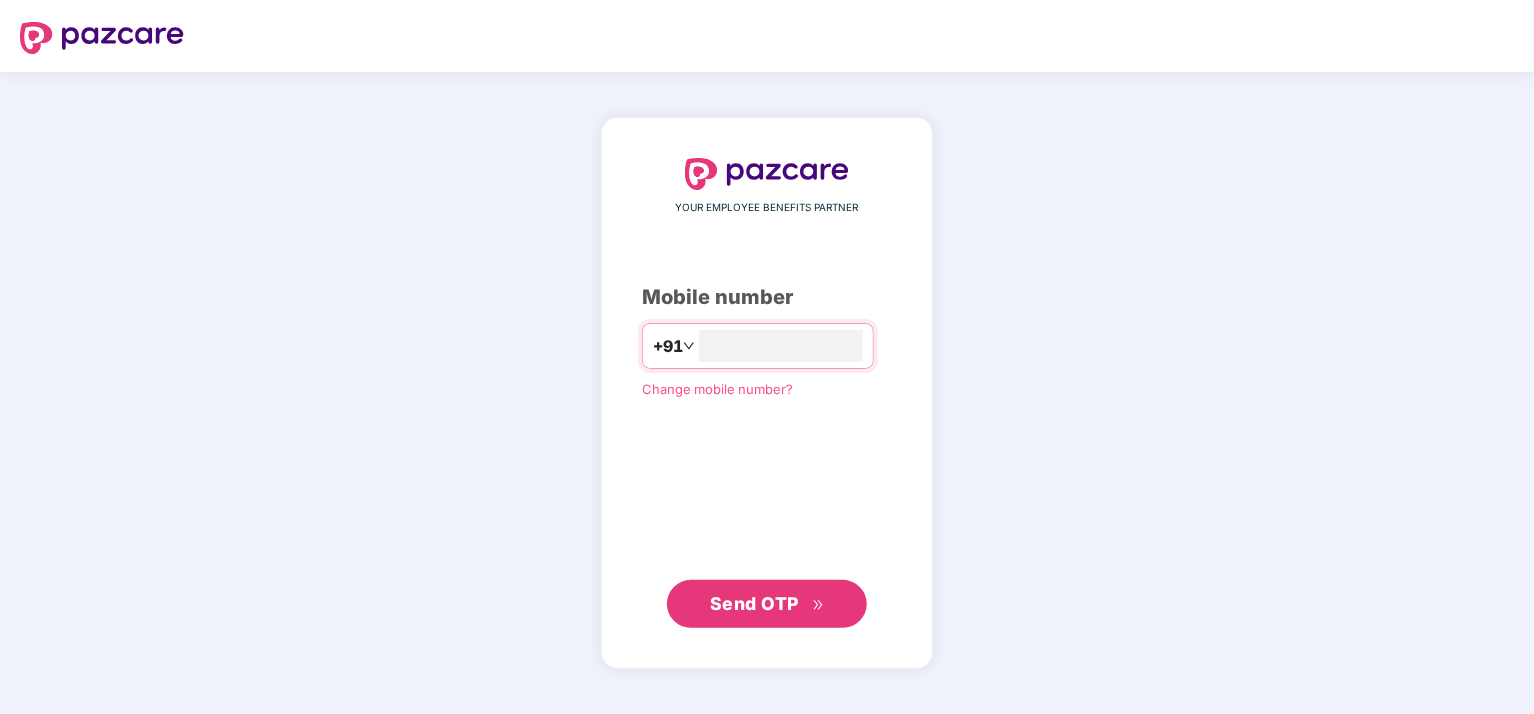 type on "**********" 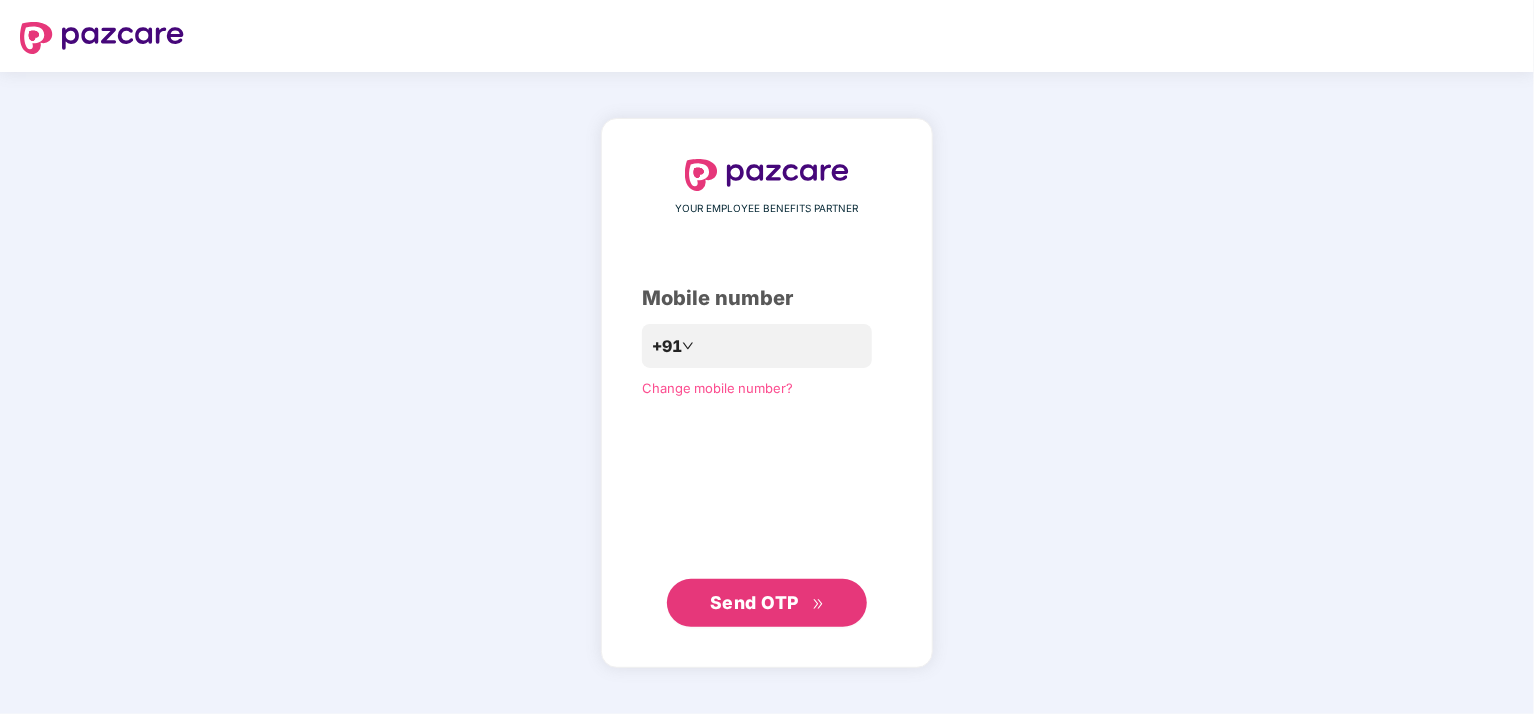 click on "Send OTP" at bounding box center (754, 602) 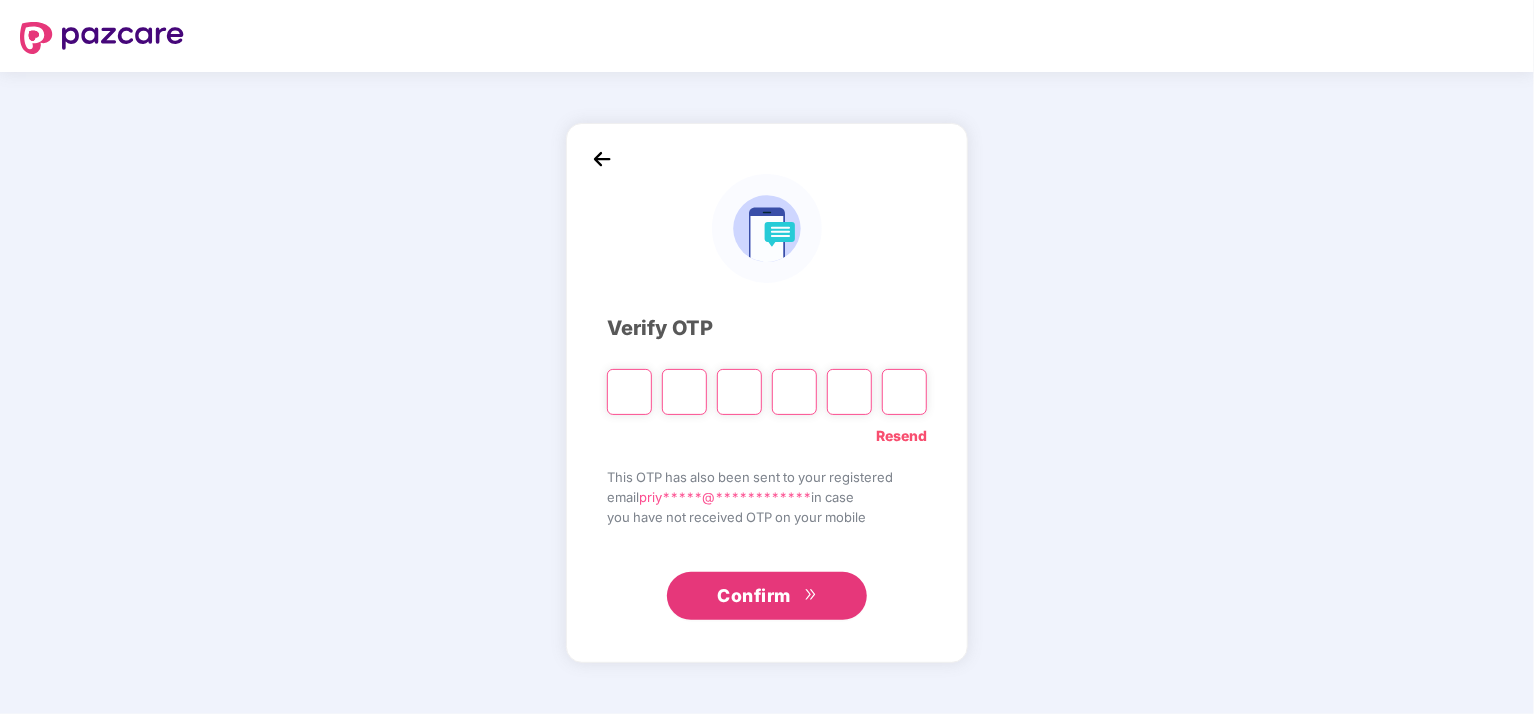 type on "*" 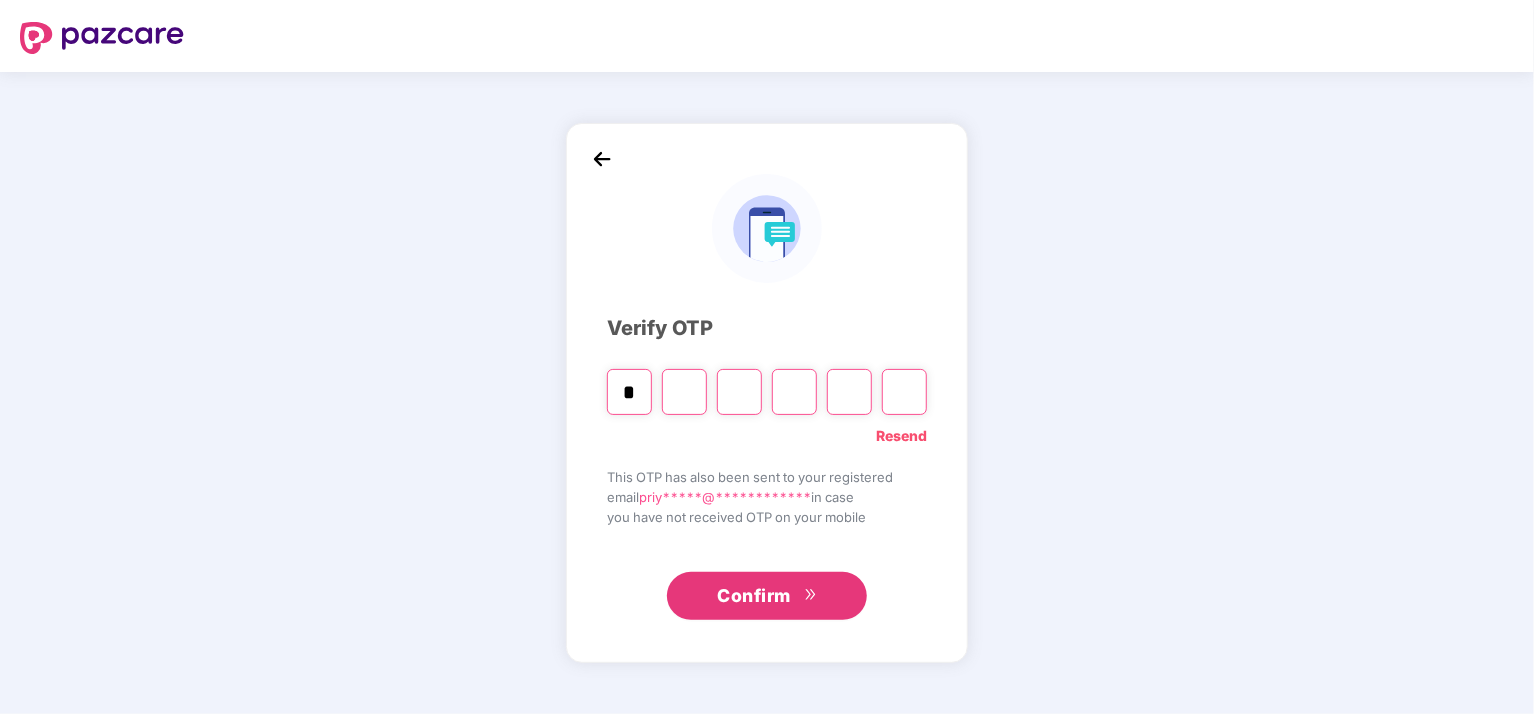 type on "*" 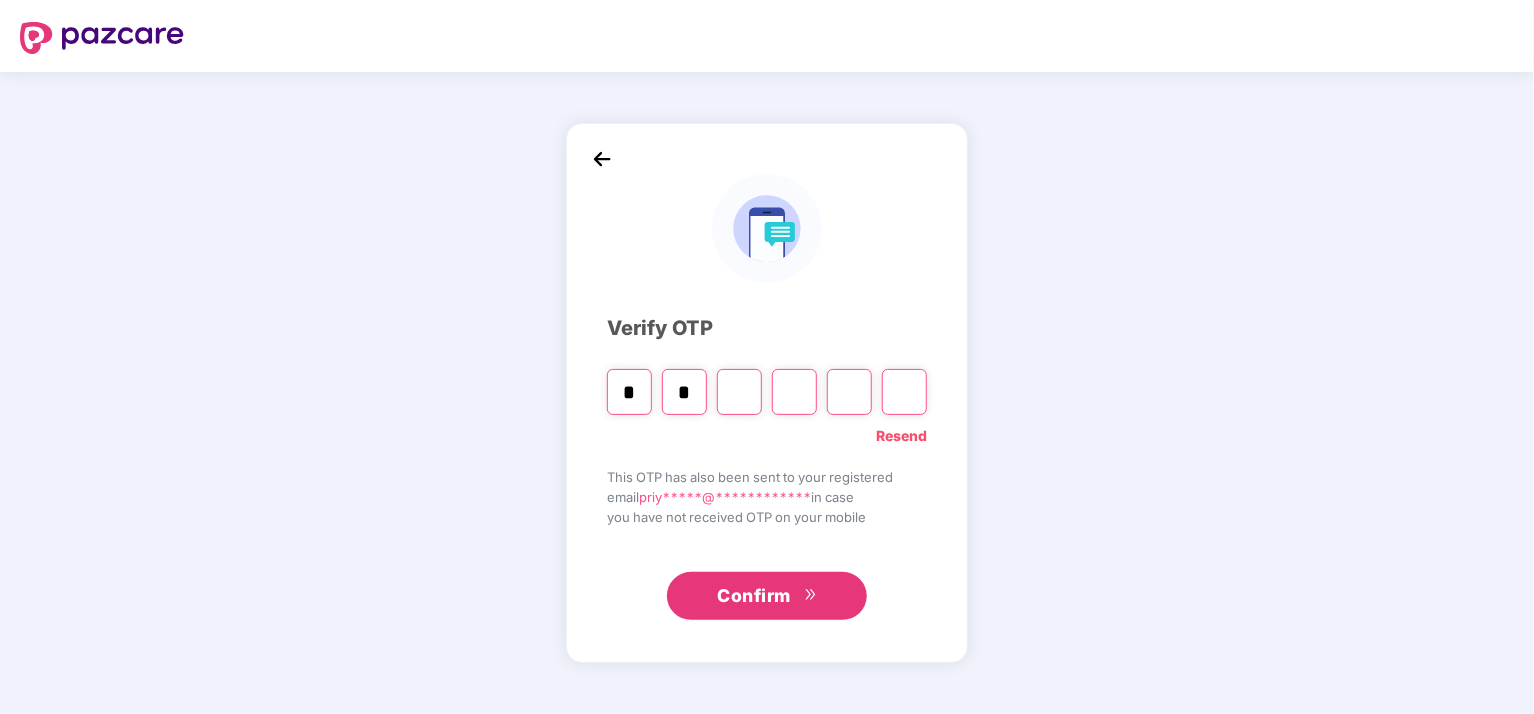 type on "*" 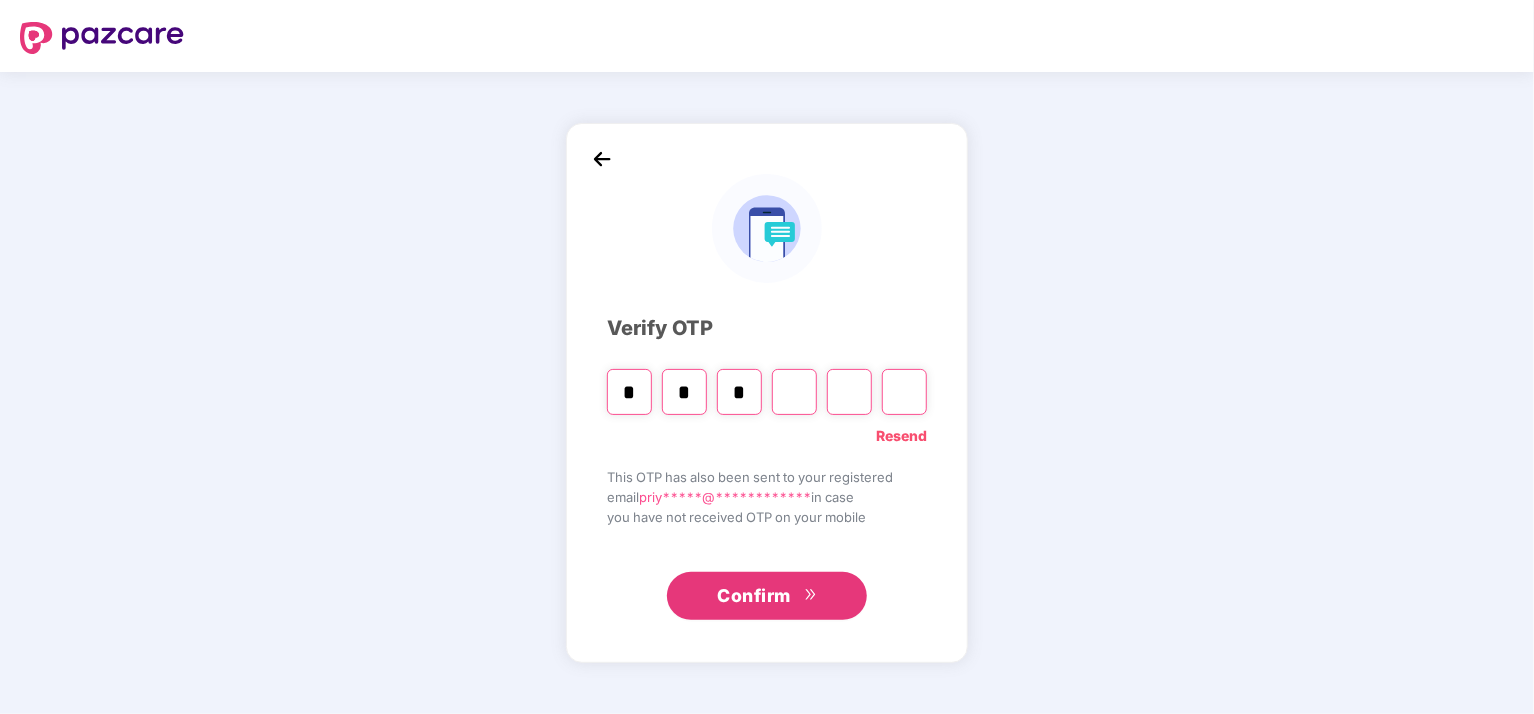 type on "*" 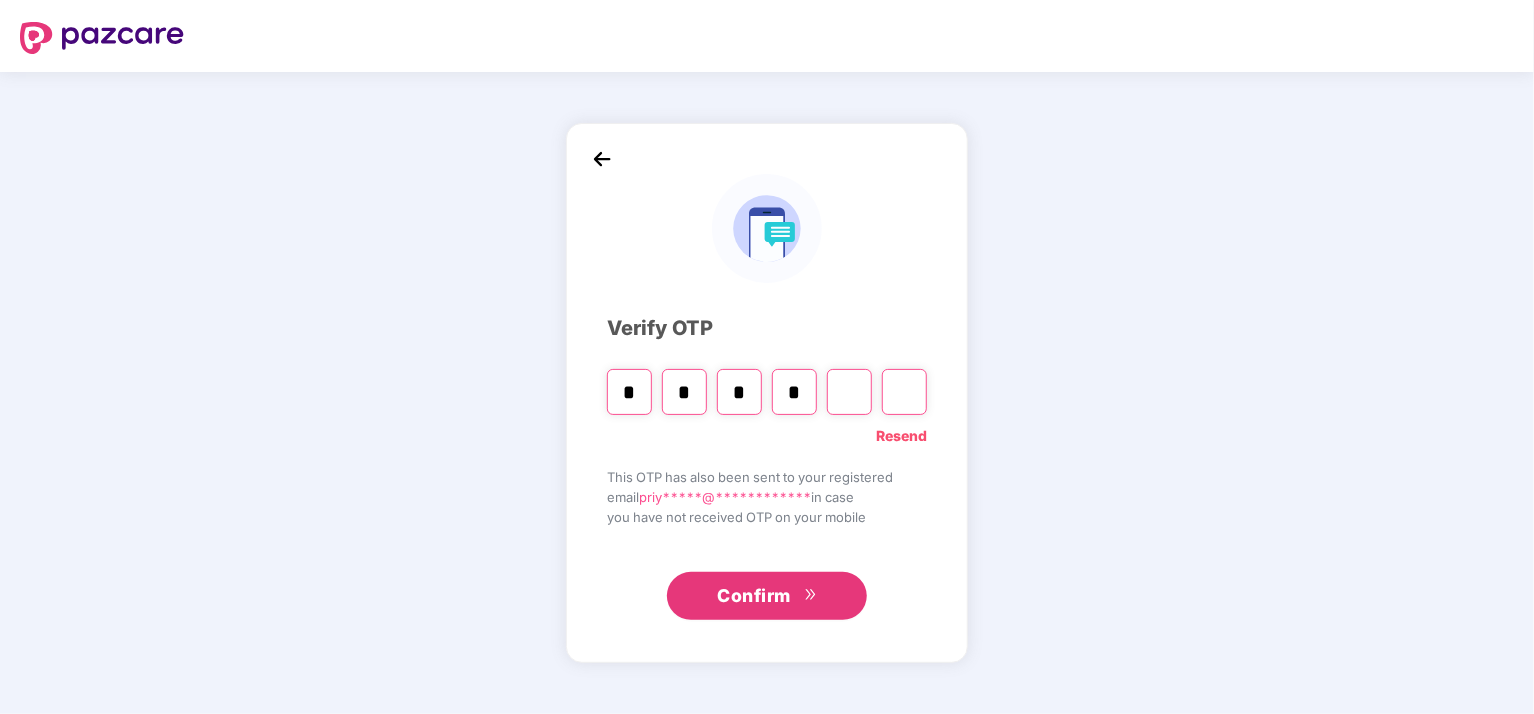 type on "*" 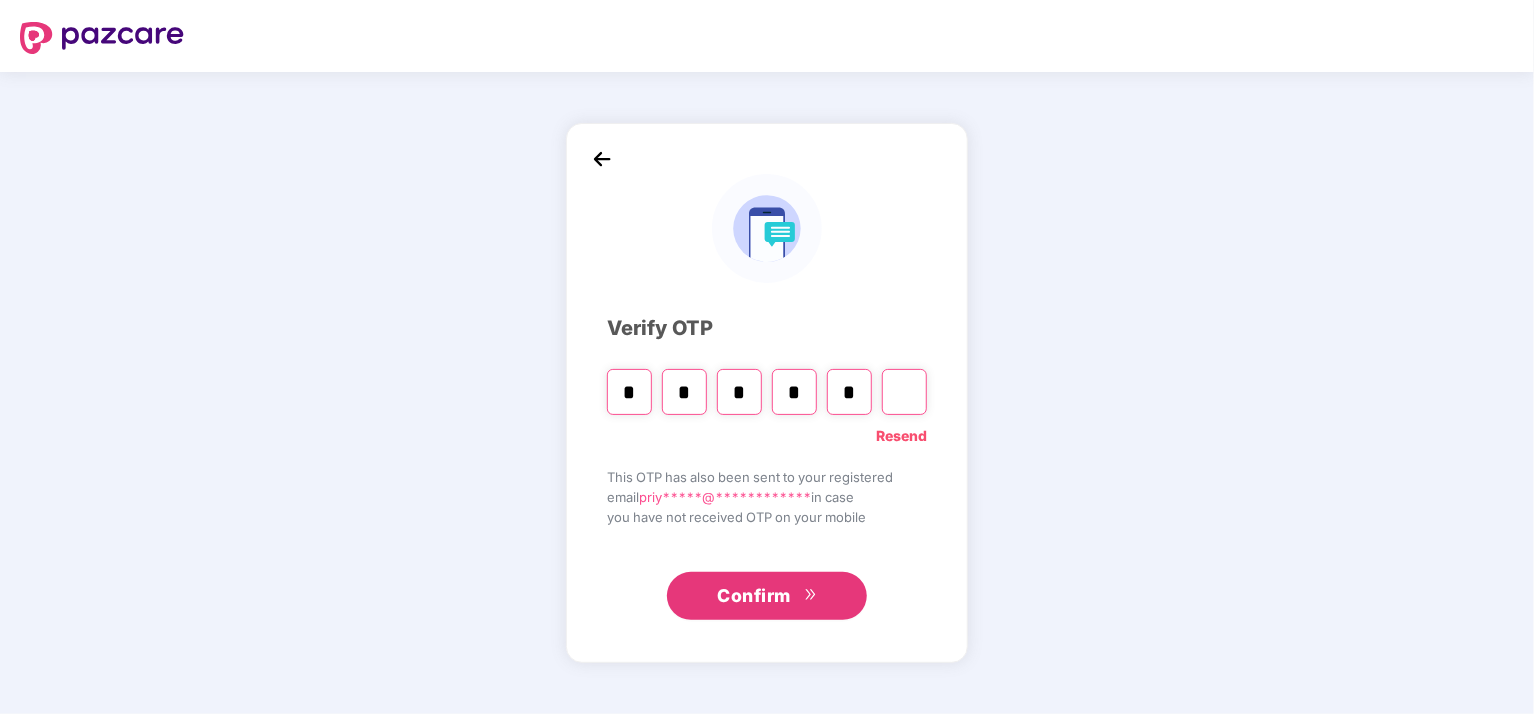 type on "*" 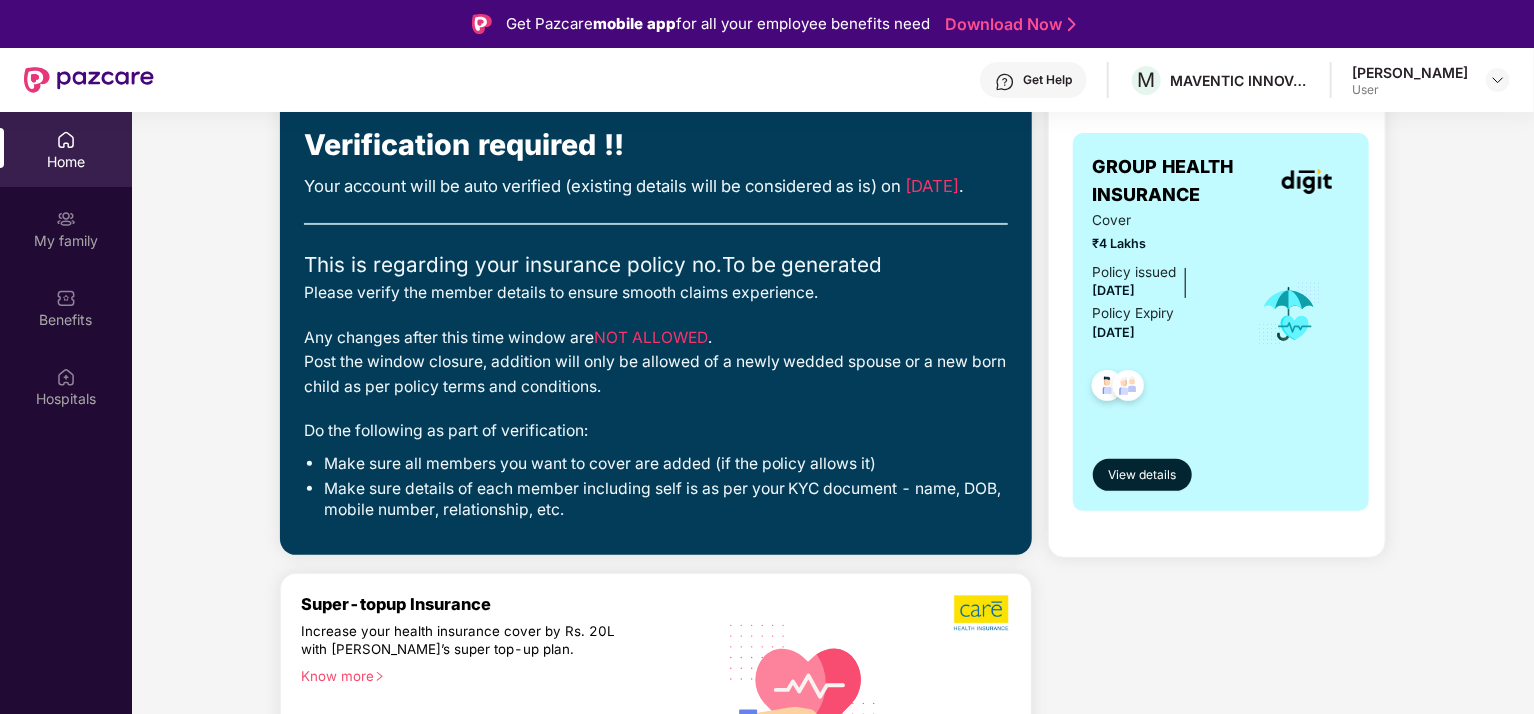 scroll, scrollTop: 146, scrollLeft: 0, axis: vertical 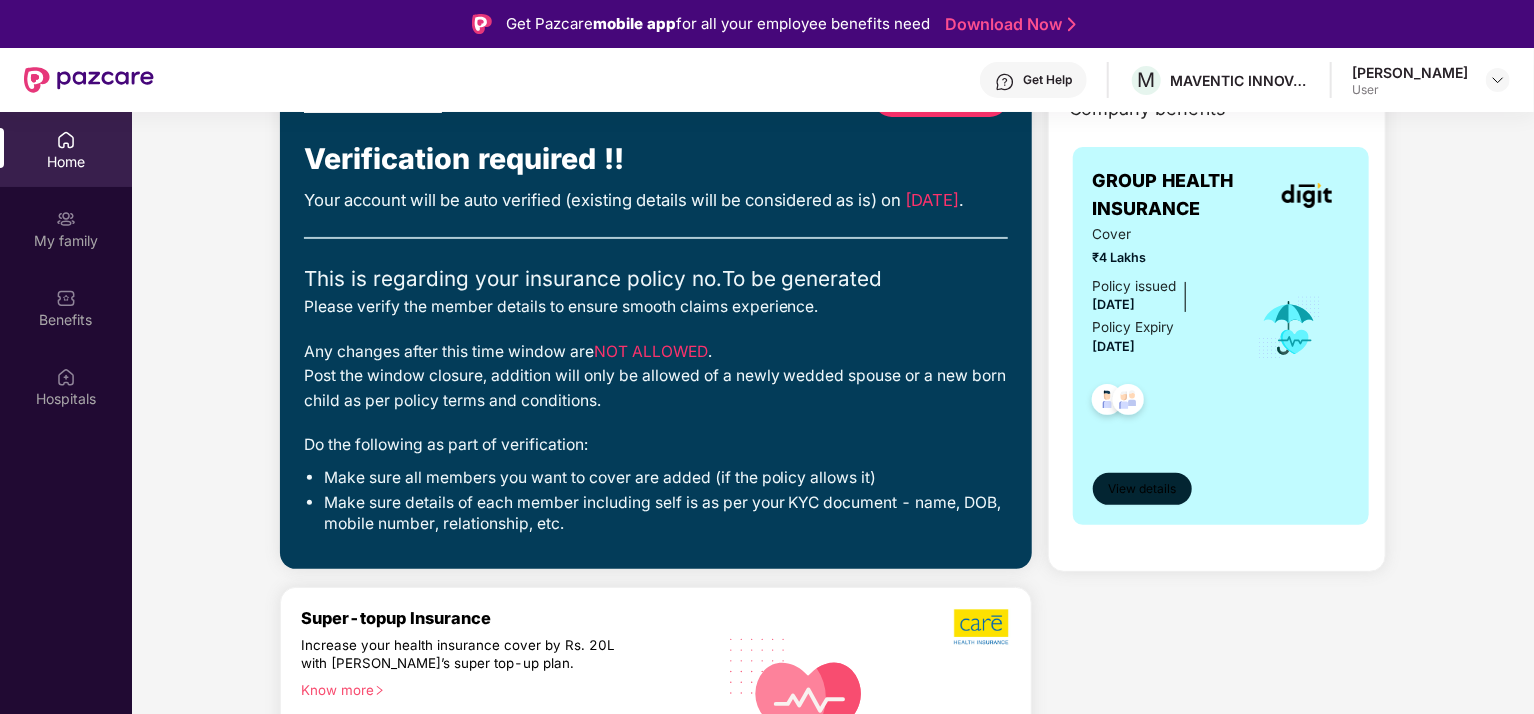 click on "View details" at bounding box center [1142, 489] 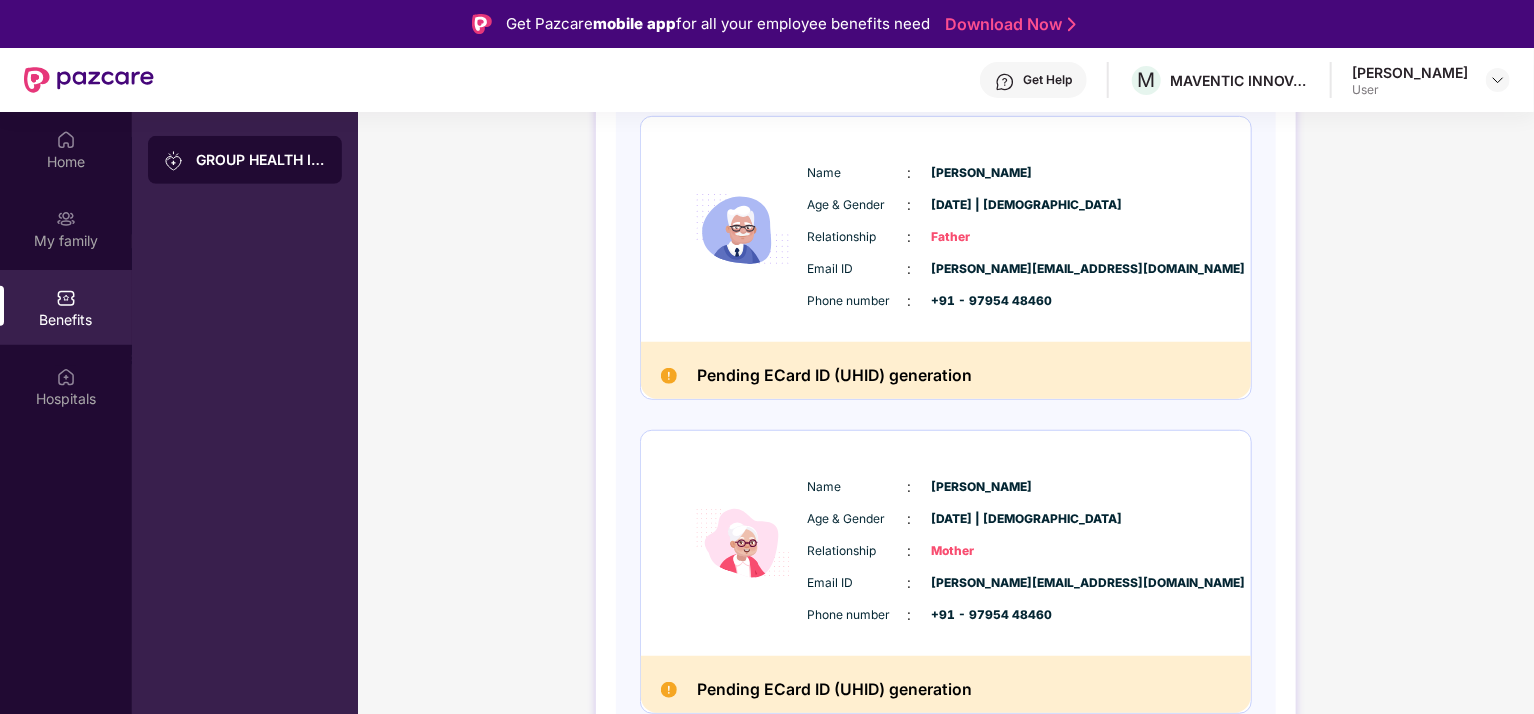 scroll, scrollTop: 615, scrollLeft: 0, axis: vertical 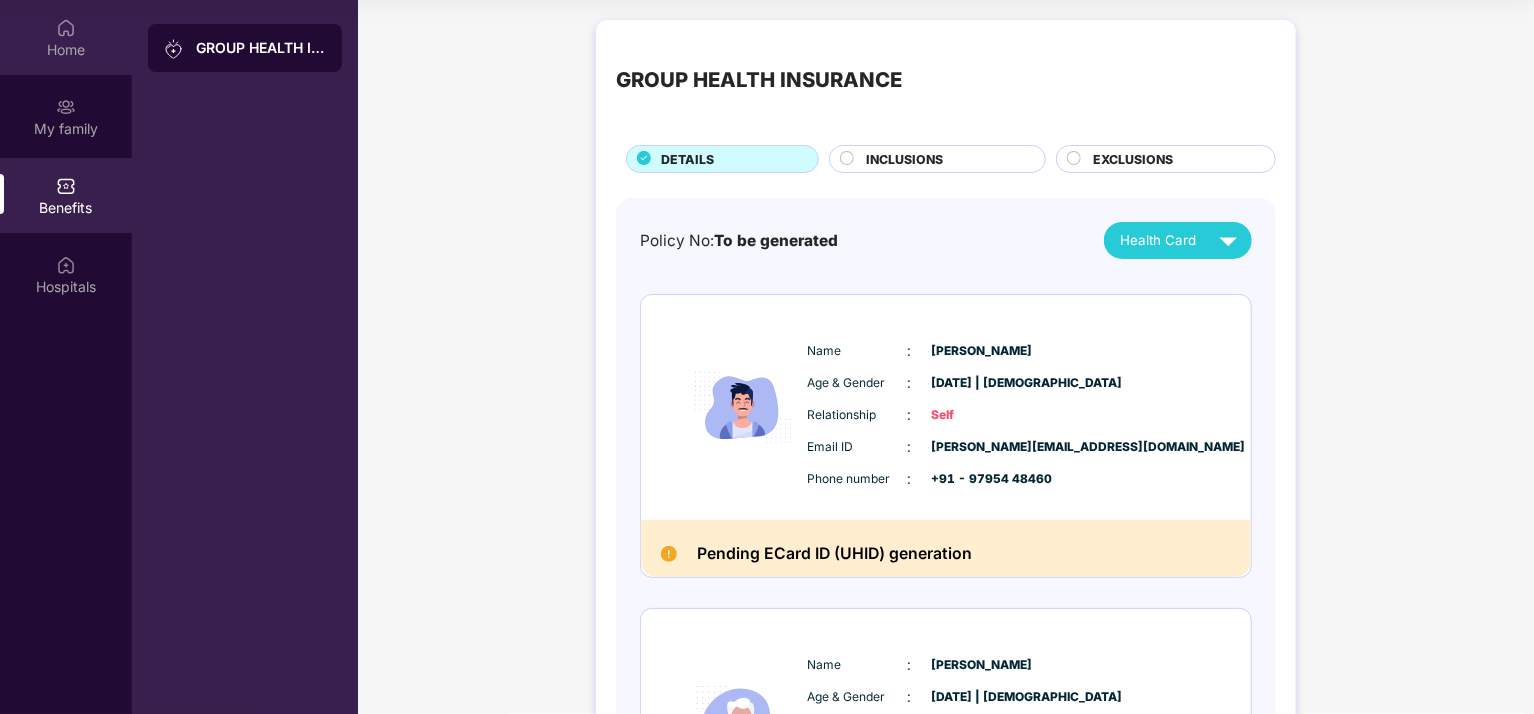 click at bounding box center [66, 28] 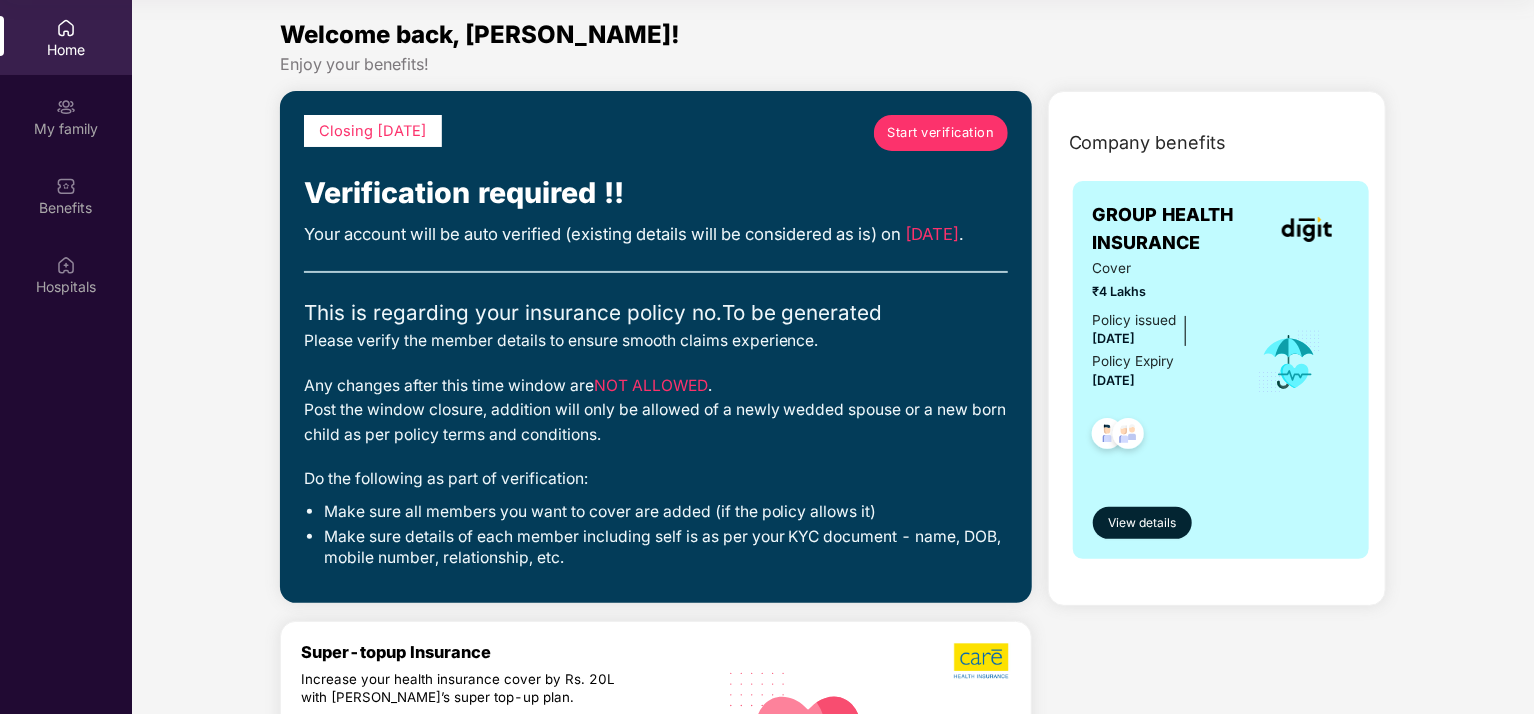 click on "Start verification" at bounding box center [940, 133] 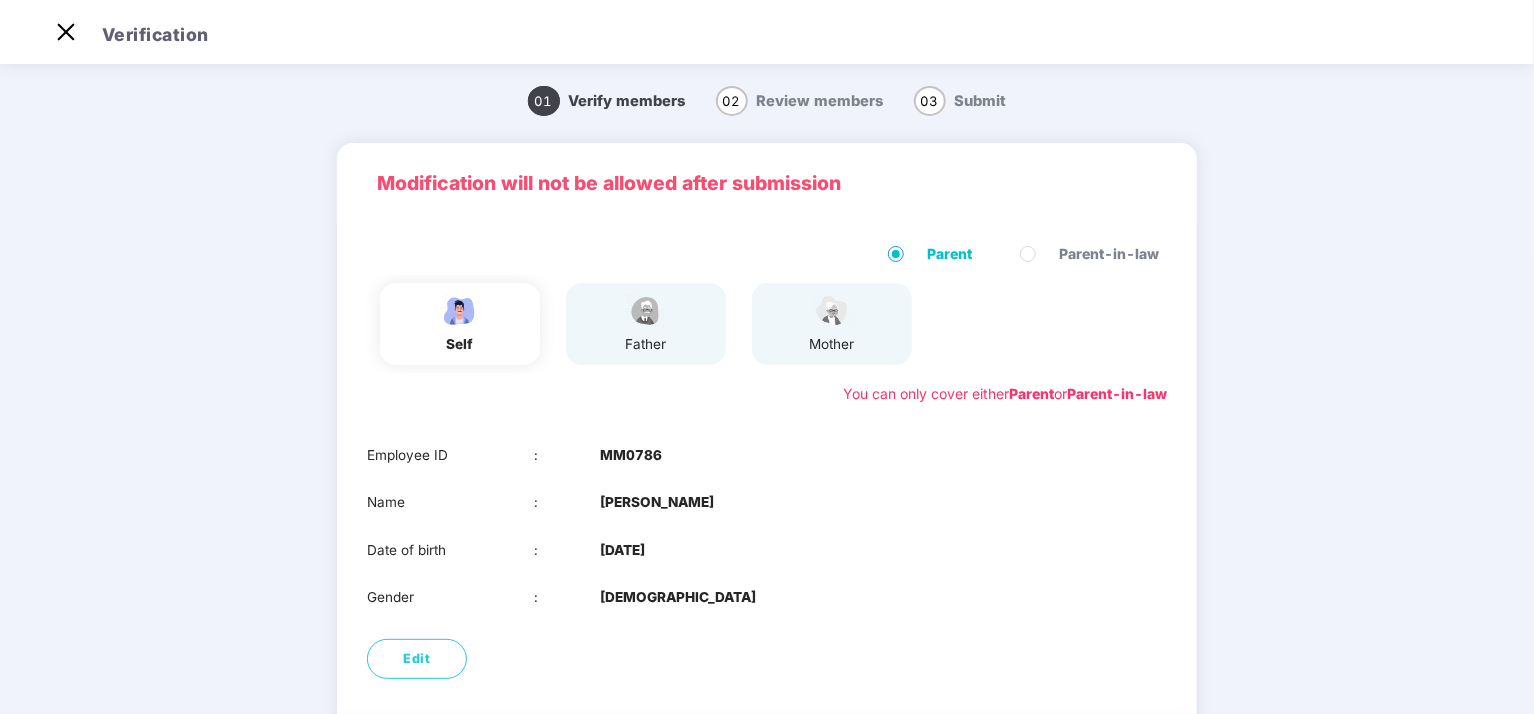 scroll, scrollTop: 48, scrollLeft: 0, axis: vertical 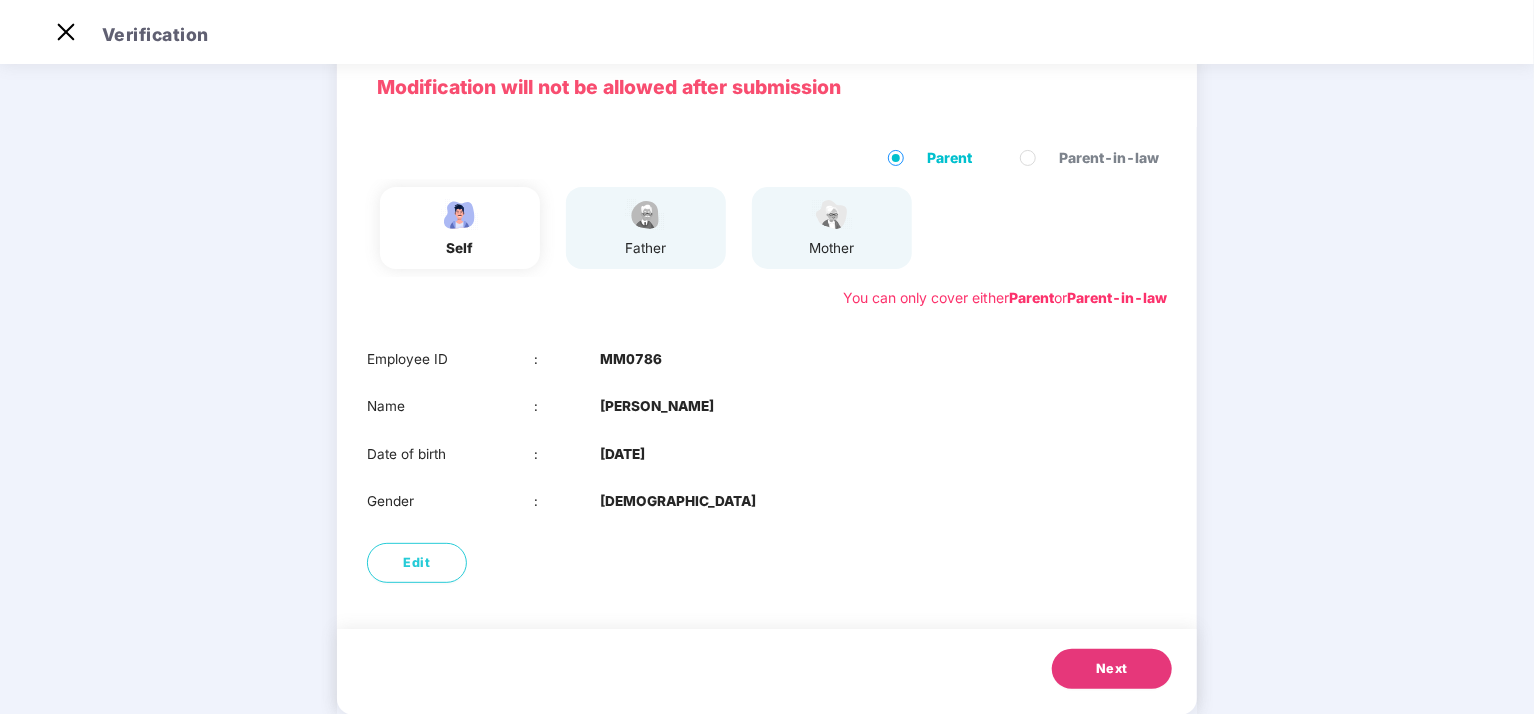 click on "Next" at bounding box center [1112, 669] 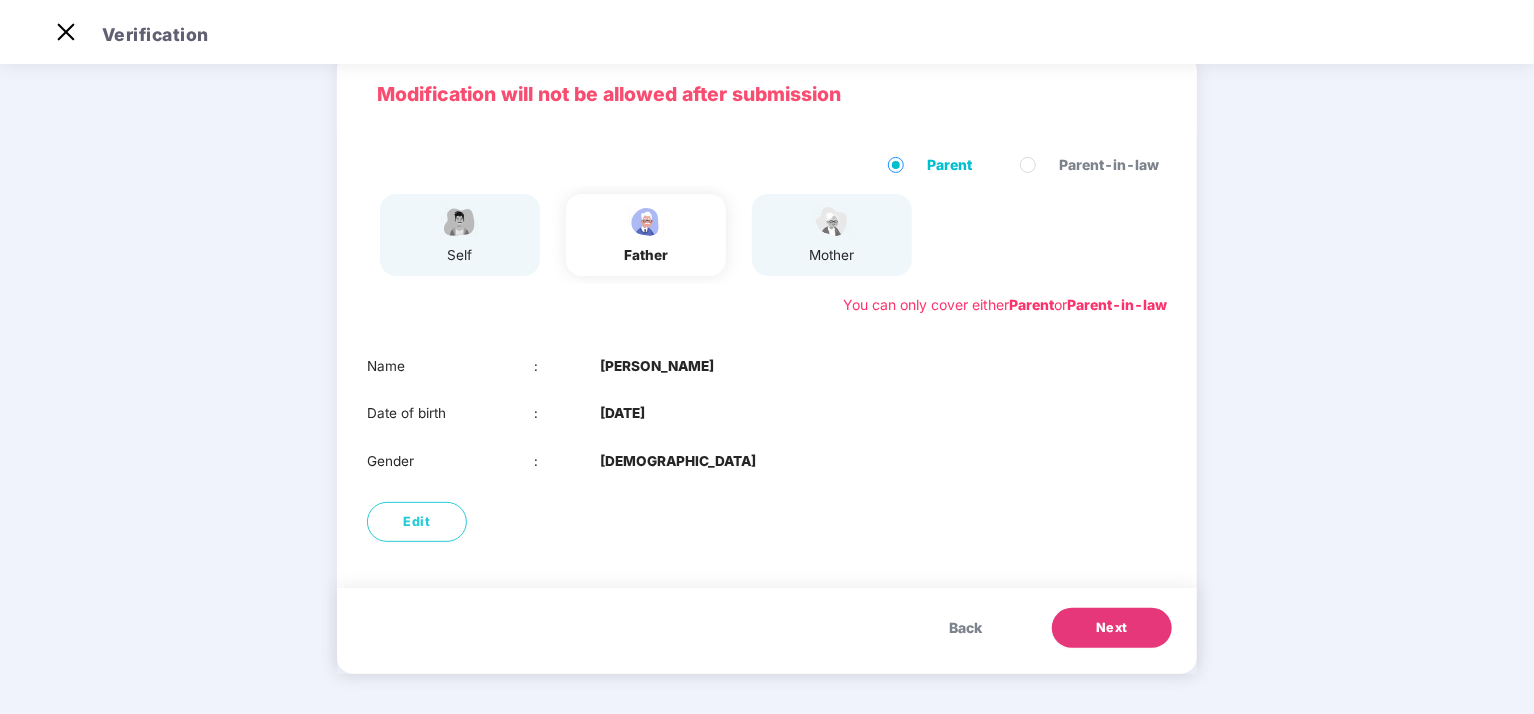 click on "Next" at bounding box center [1112, 628] 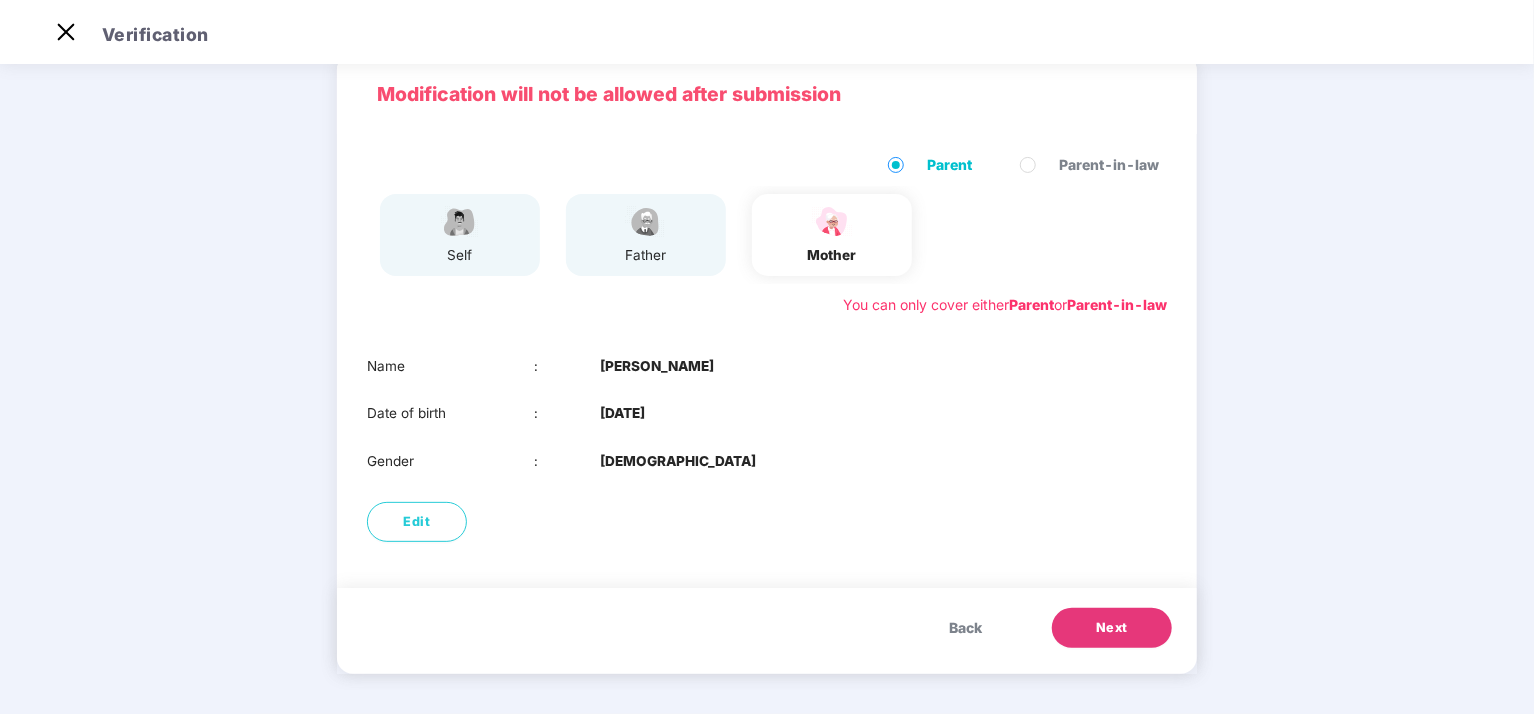 click on "Next" at bounding box center (1112, 628) 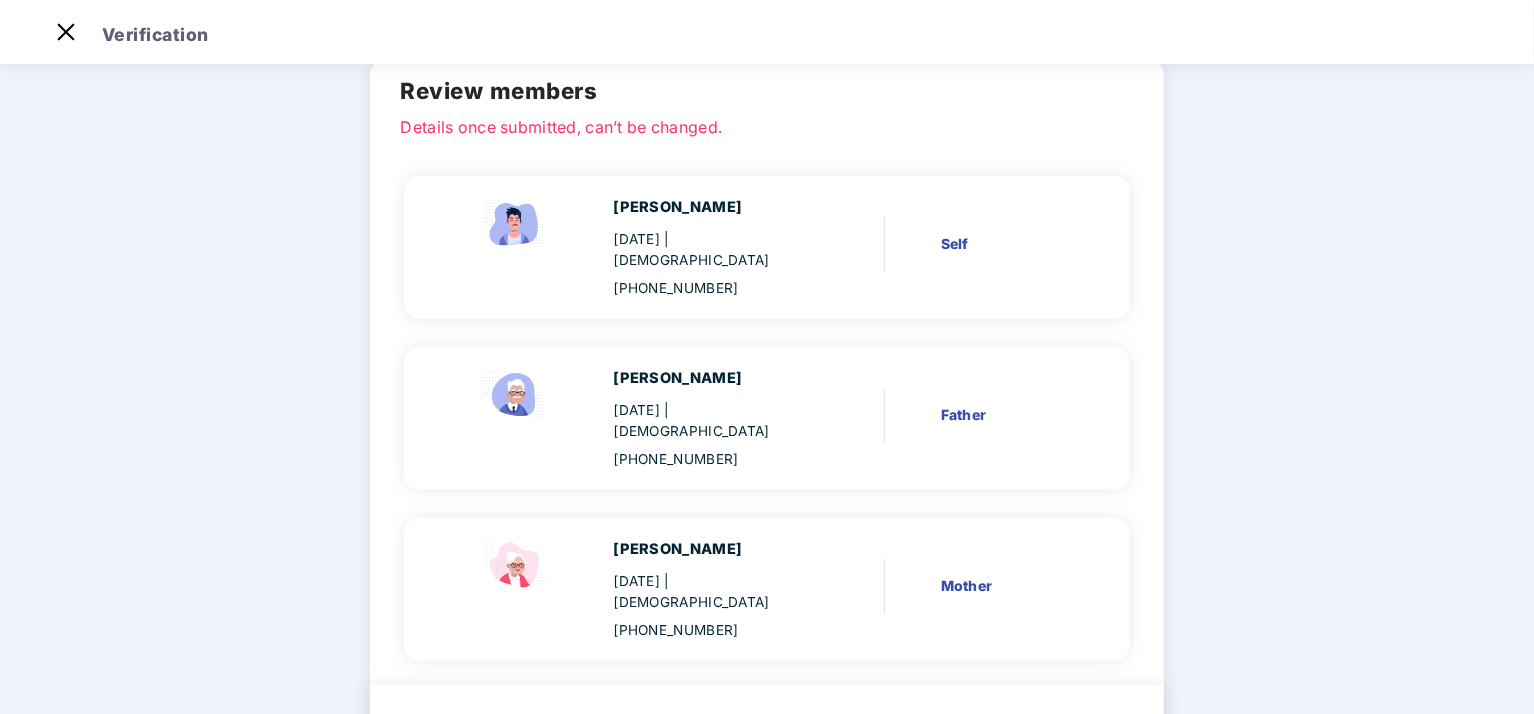 click on "Next" at bounding box center (1056, 745) 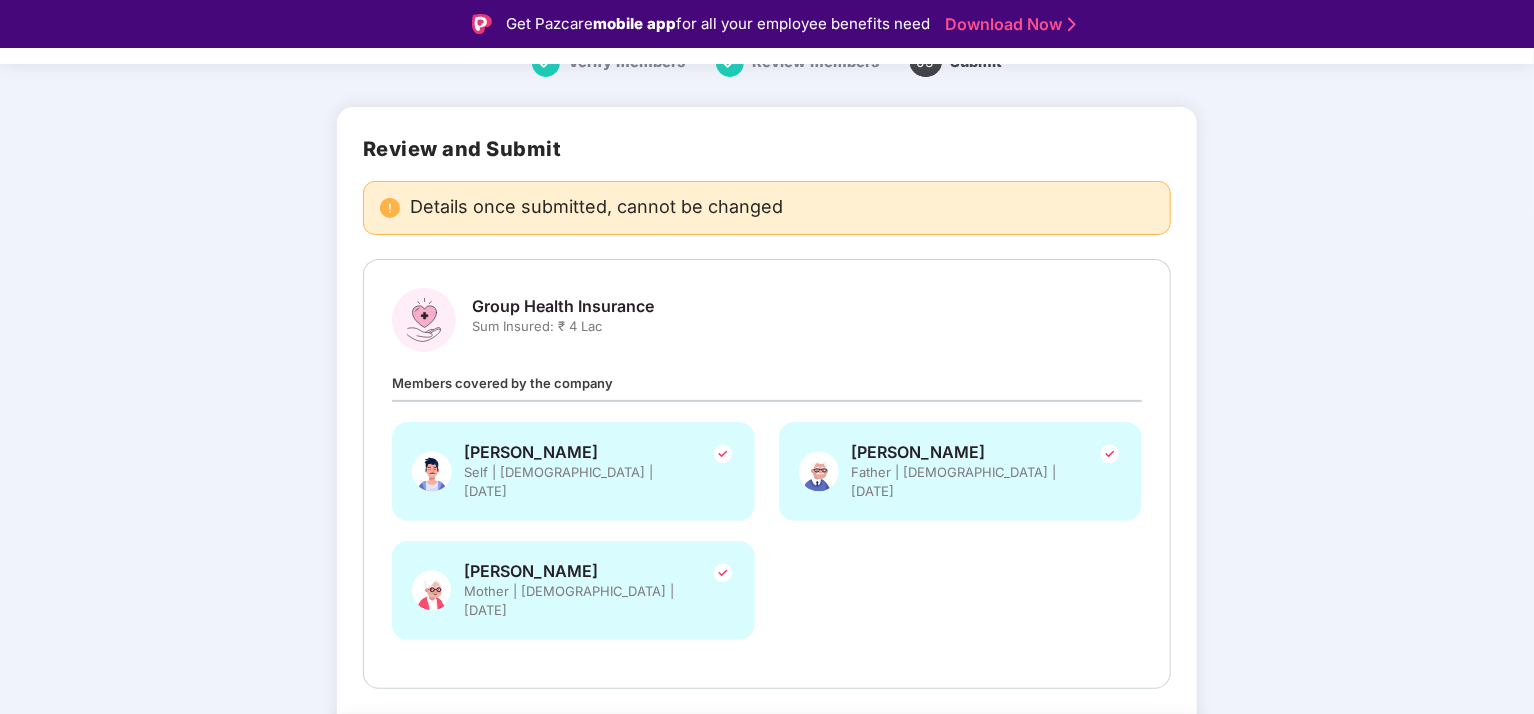 scroll, scrollTop: 137, scrollLeft: 0, axis: vertical 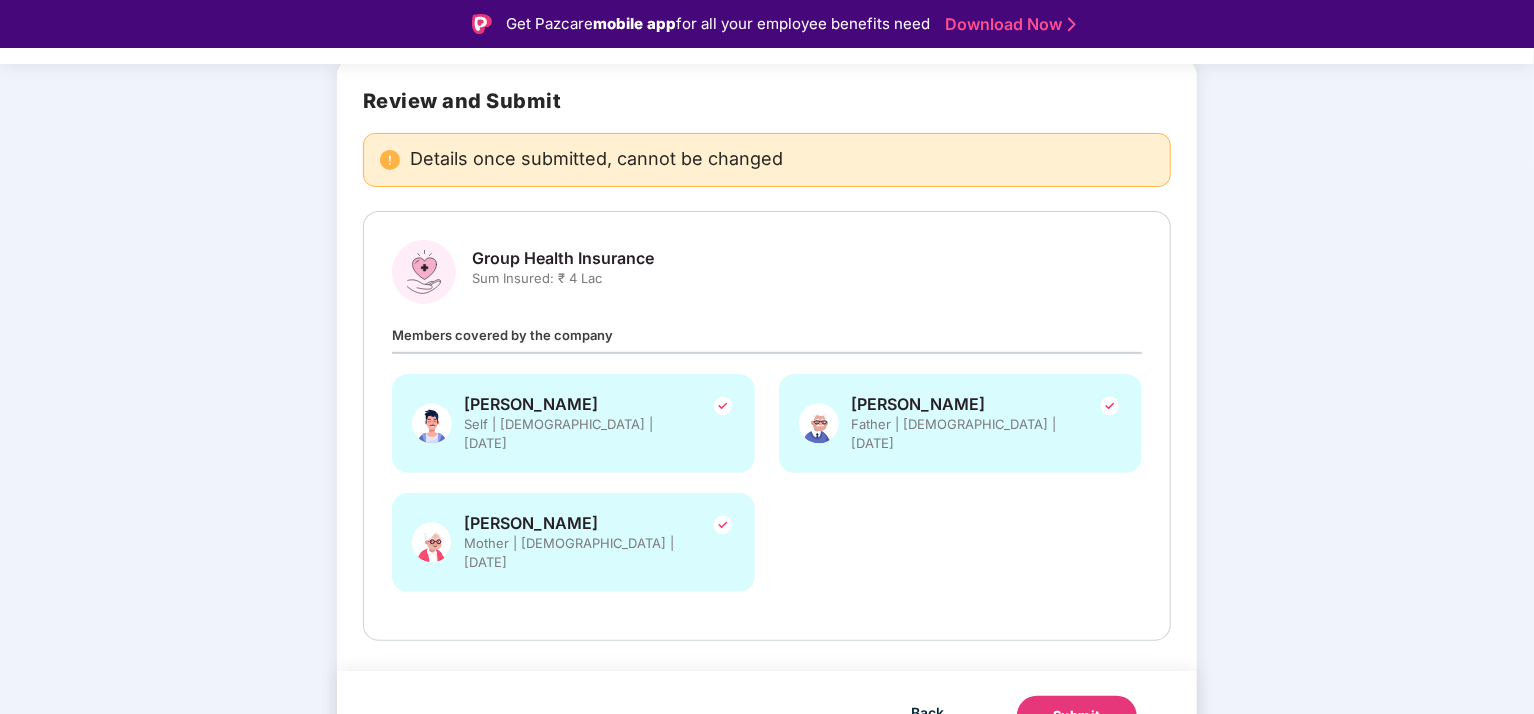 click on "Submit" at bounding box center [1077, 716] 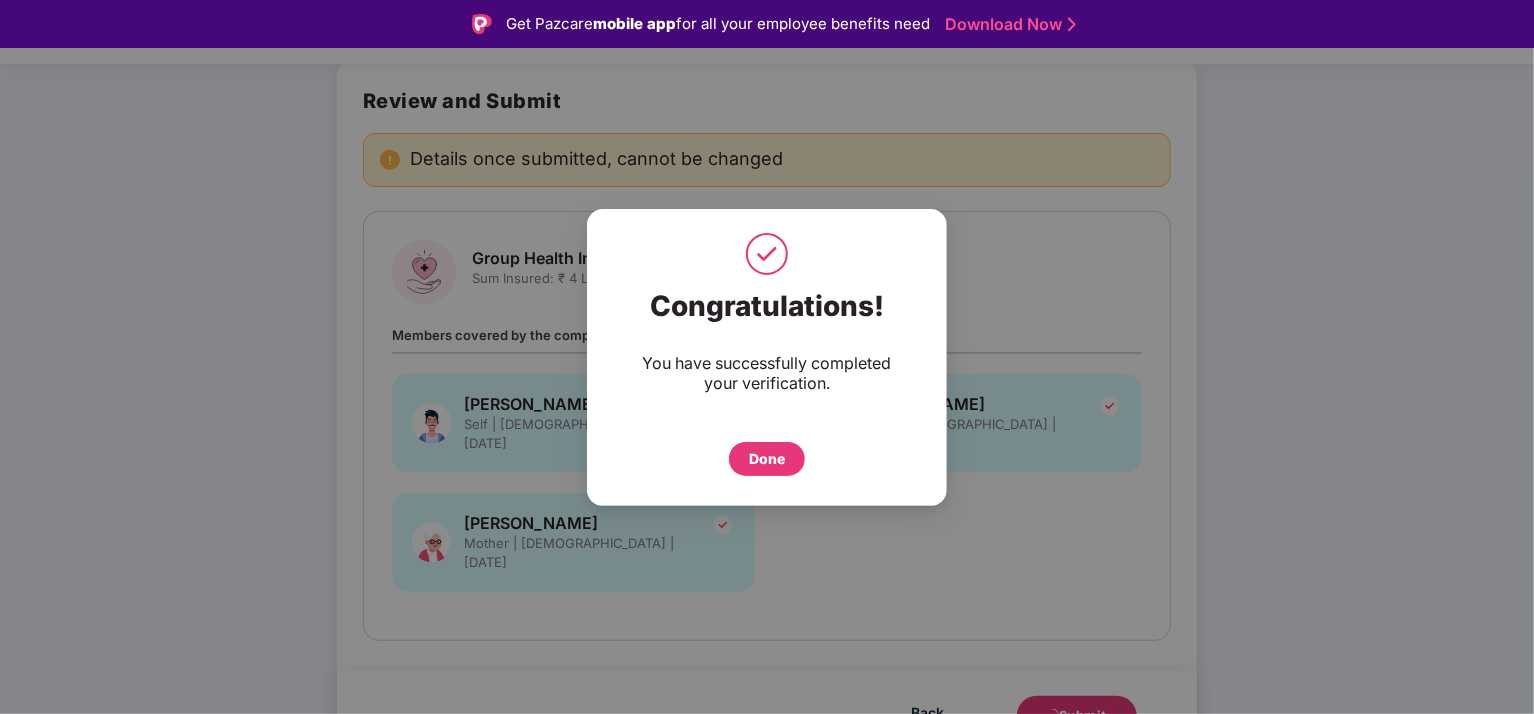 click on "Done" at bounding box center [767, 459] 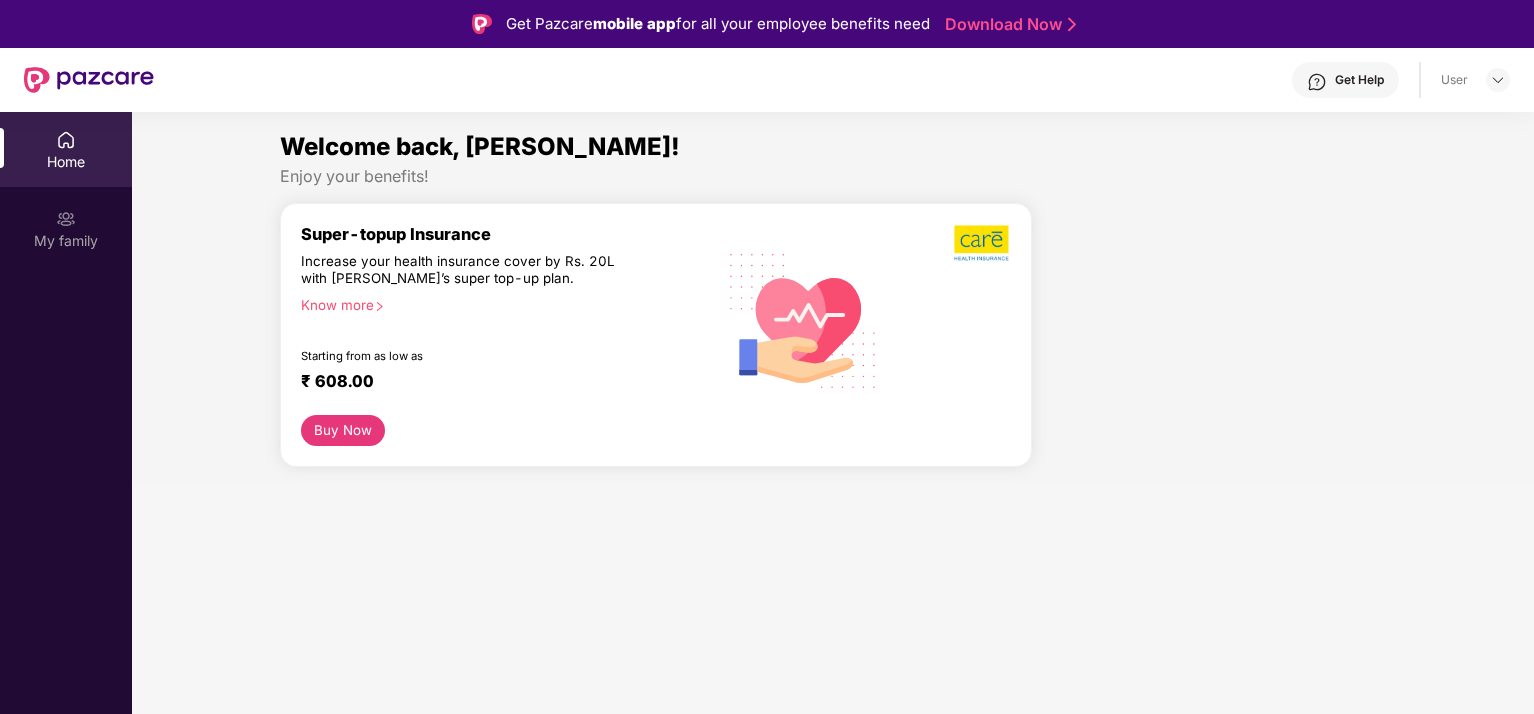 scroll, scrollTop: 0, scrollLeft: 0, axis: both 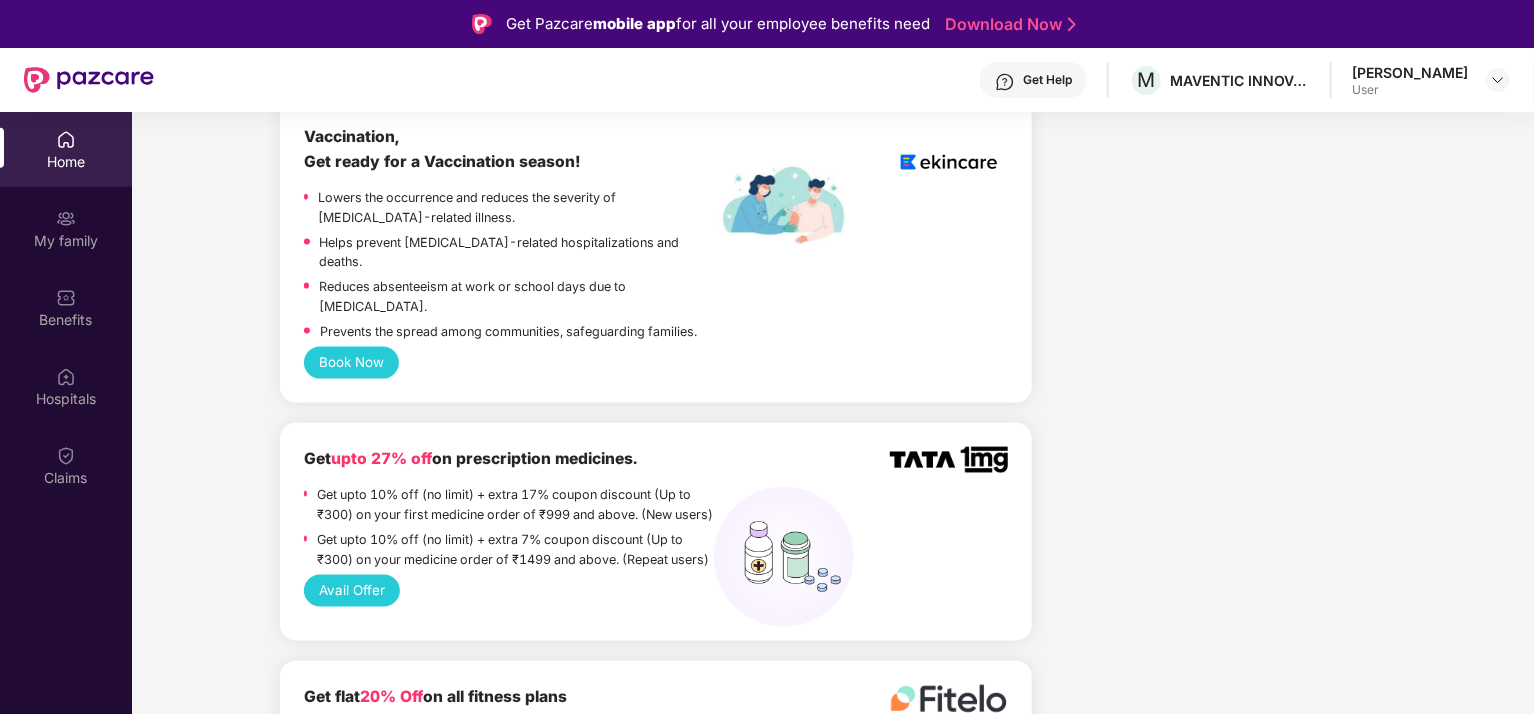 click on "Get upto 10% off (no limit) + extra 17% coupon discount (Up to ₹300) on your first medicine order of ₹999 and above. (New users)" at bounding box center [516, 505] 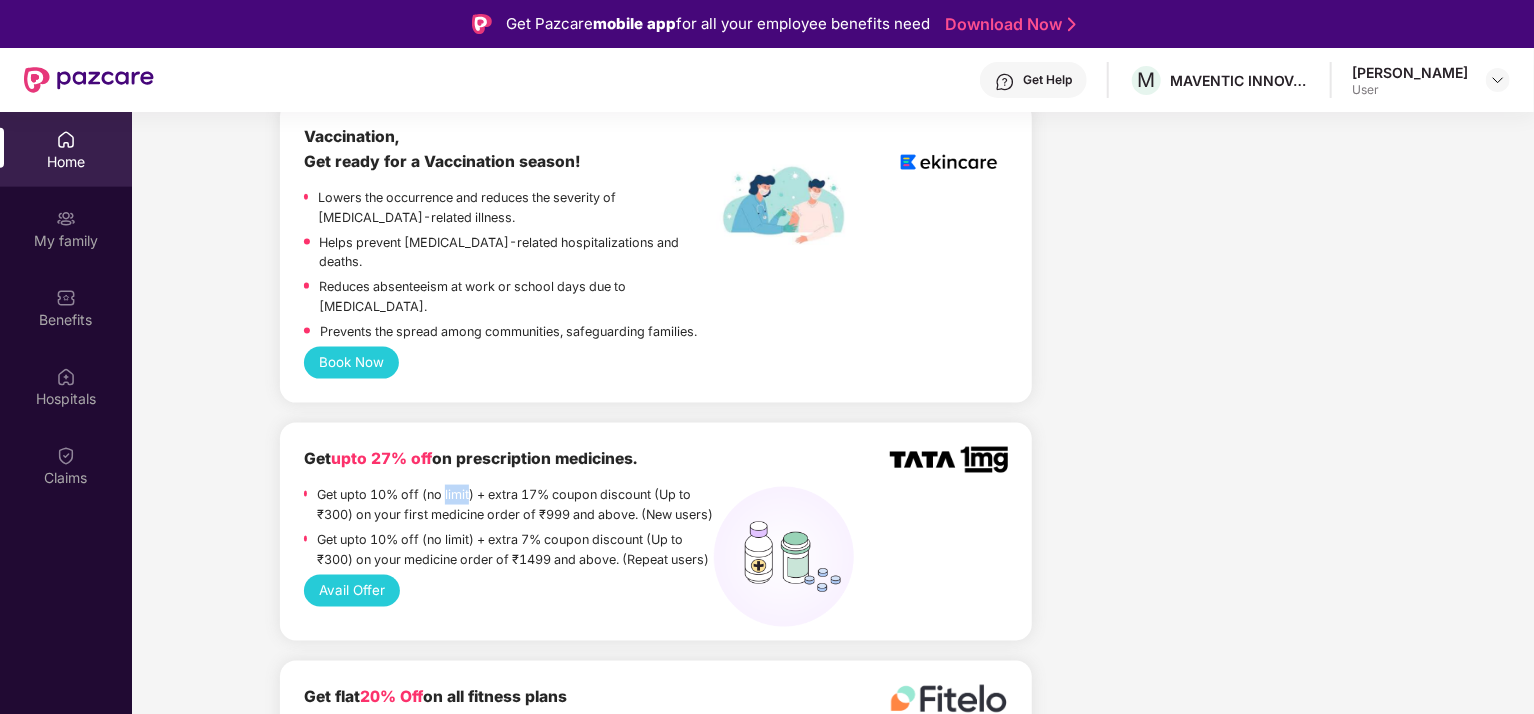 click on "Get upto 10% off (no limit) + extra 17% coupon discount (Up to ₹300) on your first medicine order of ₹999 and above. (New users)" at bounding box center (516, 505) 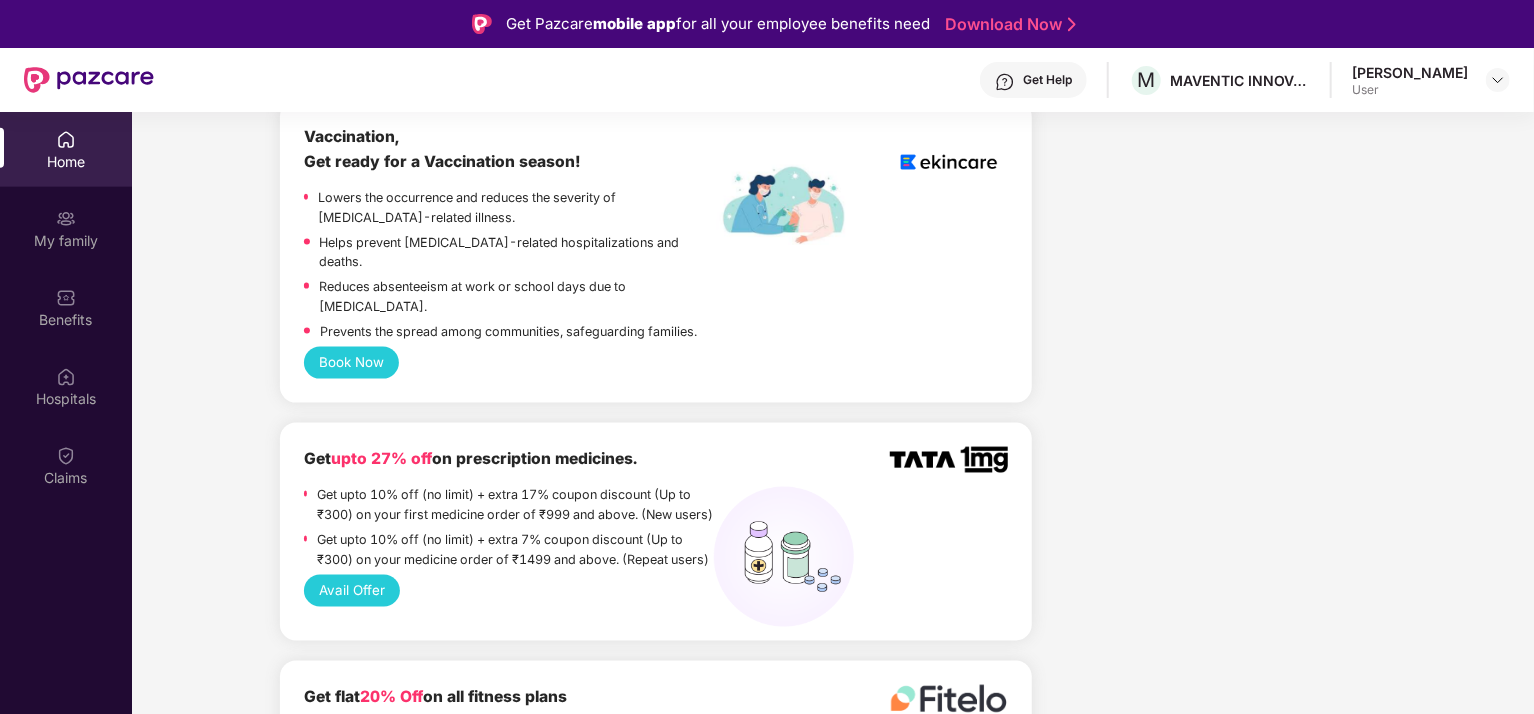 click on "Get upto 10% off (no limit) + extra 17% coupon discount (Up to ₹300) on your first medicine order of ₹999 and above. (New users)" at bounding box center [516, 505] 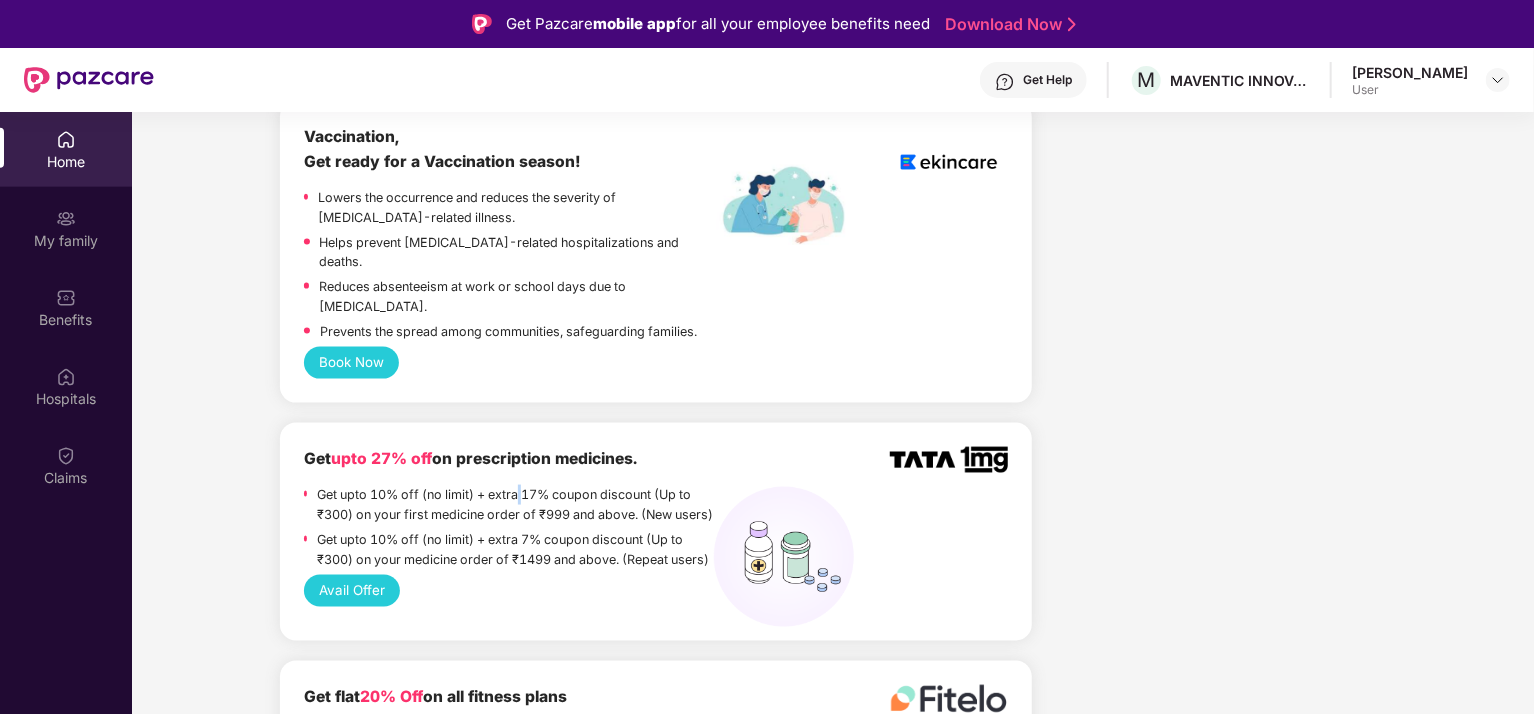 click on "Get upto 10% off (no limit) + extra 17% coupon discount (Up to ₹300) on your first medicine order of ₹999 and above. (New users)" at bounding box center [516, 505] 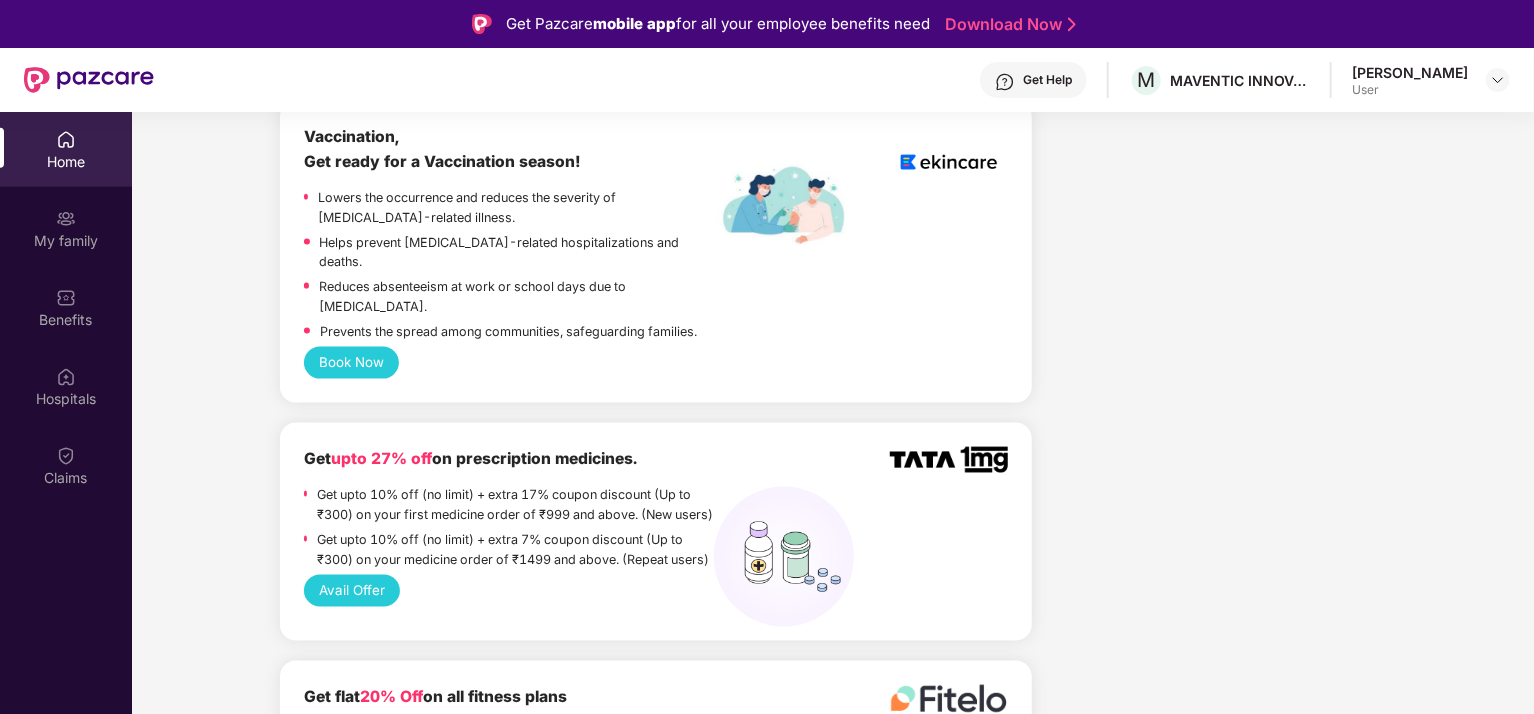 click on "Get upto 10% off (no limit) + extra 17% coupon discount (Up to ₹300) on your first medicine order of ₹999 and above. (New users)" at bounding box center [516, 505] 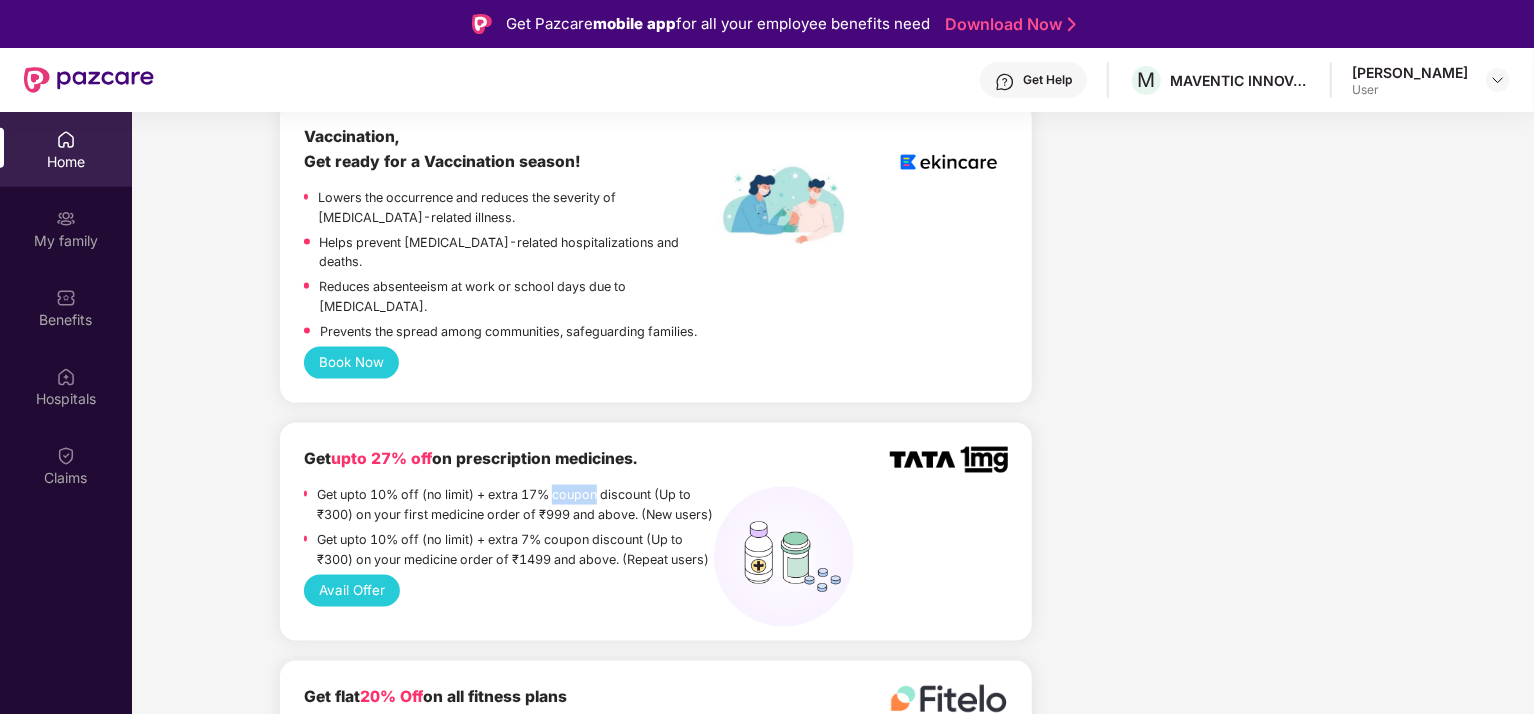 click on "Get upto 10% off (no limit) + extra 17% coupon discount (Up to ₹300) on your first medicine order of ₹999 and above. (New users)" at bounding box center [516, 505] 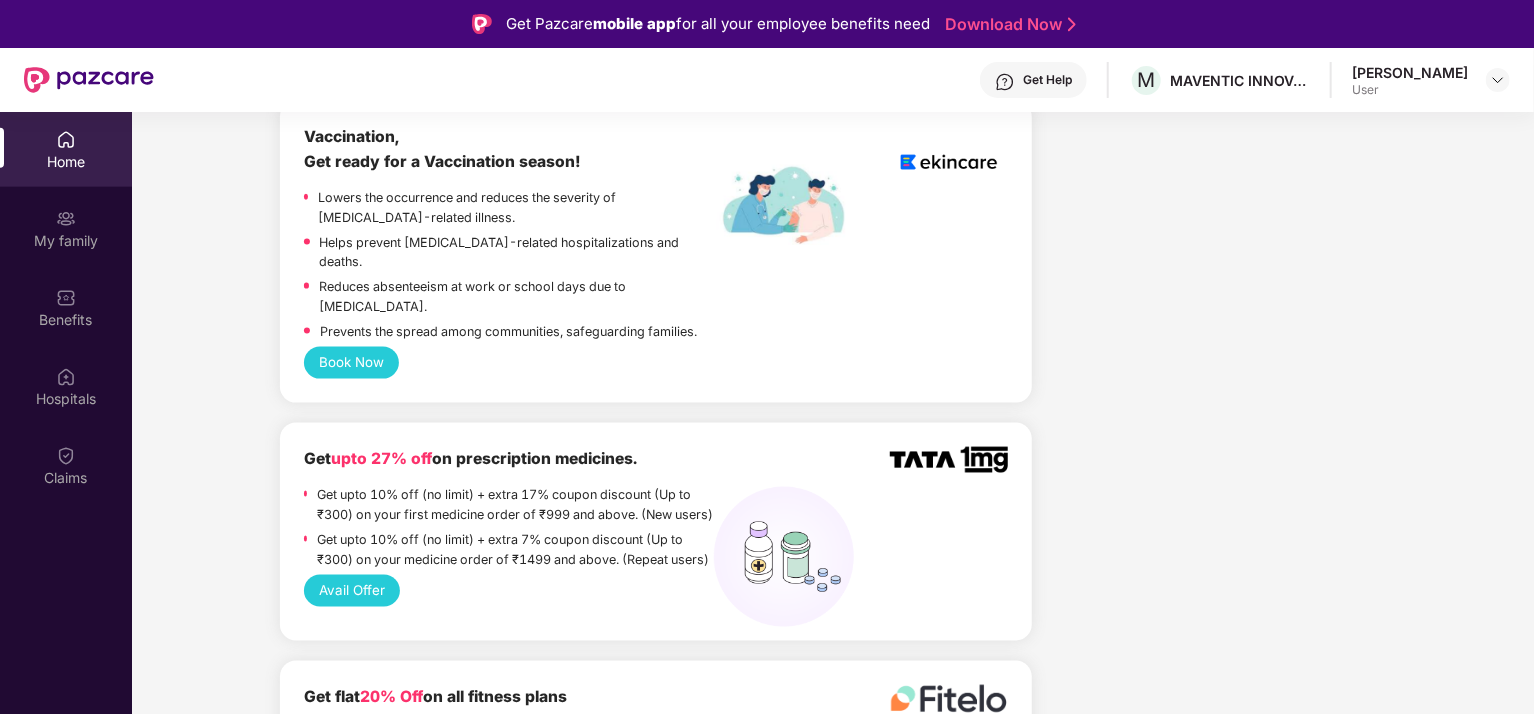 click on "Get upto 10% off (no limit) + extra 17% coupon discount (Up to ₹300) on your first medicine order of ₹999 and above. (New users)" at bounding box center [516, 505] 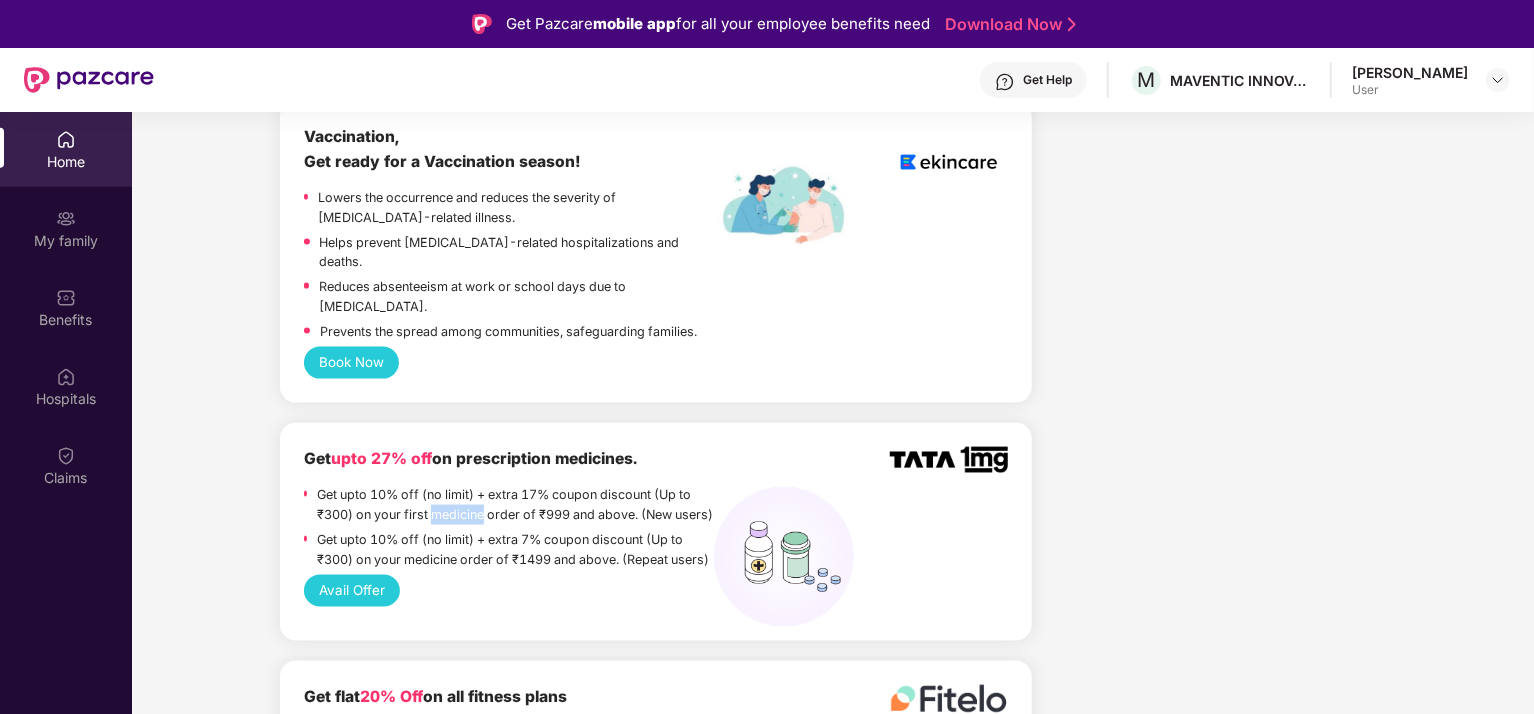 click on "Get upto 10% off (no limit) + extra 17% coupon discount (Up to ₹300) on your first medicine order of ₹999 and above. (New users)" at bounding box center [516, 505] 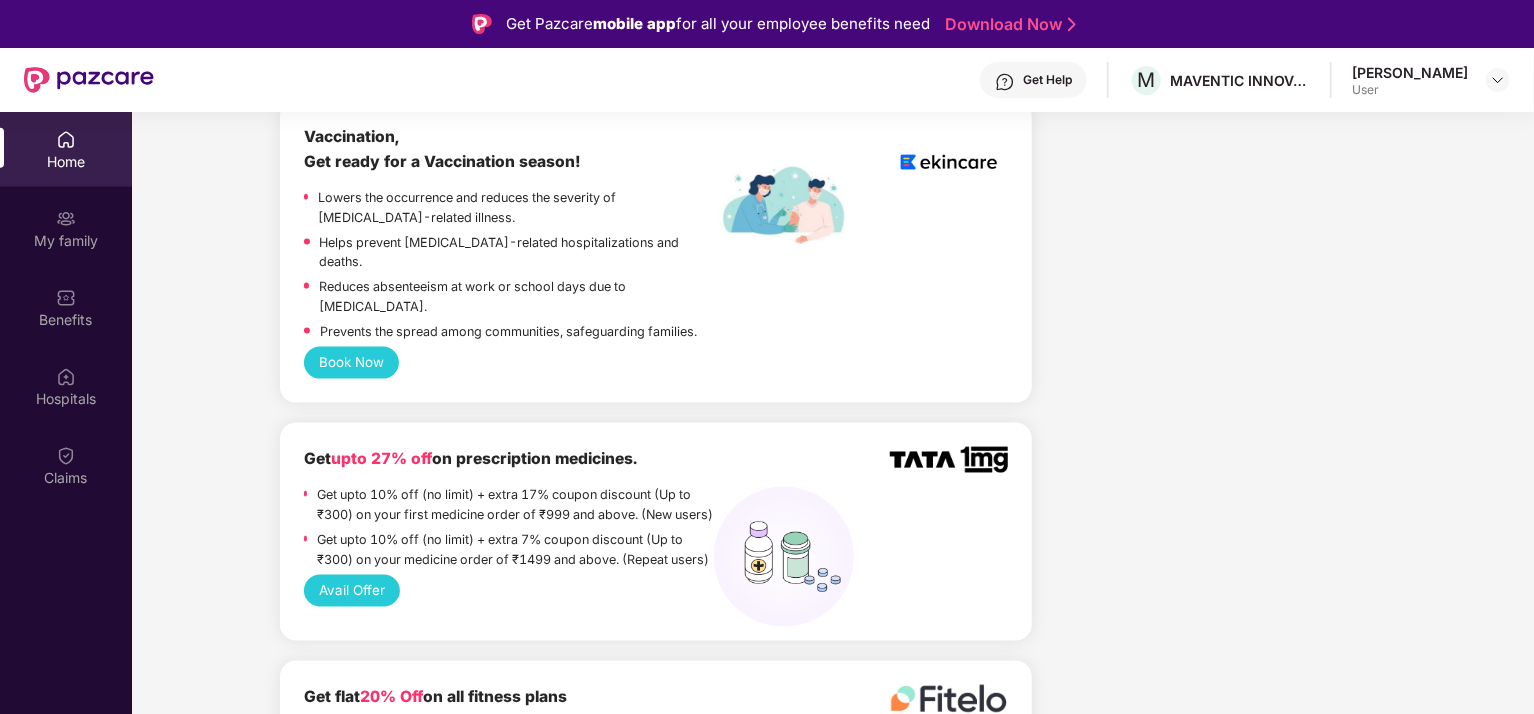 click on "Get upto 10% off (no limit) + extra 7% coupon discount (Up to ₹300) on your medicine order of ₹1499 and above. (Repeat users)" at bounding box center [516, 550] 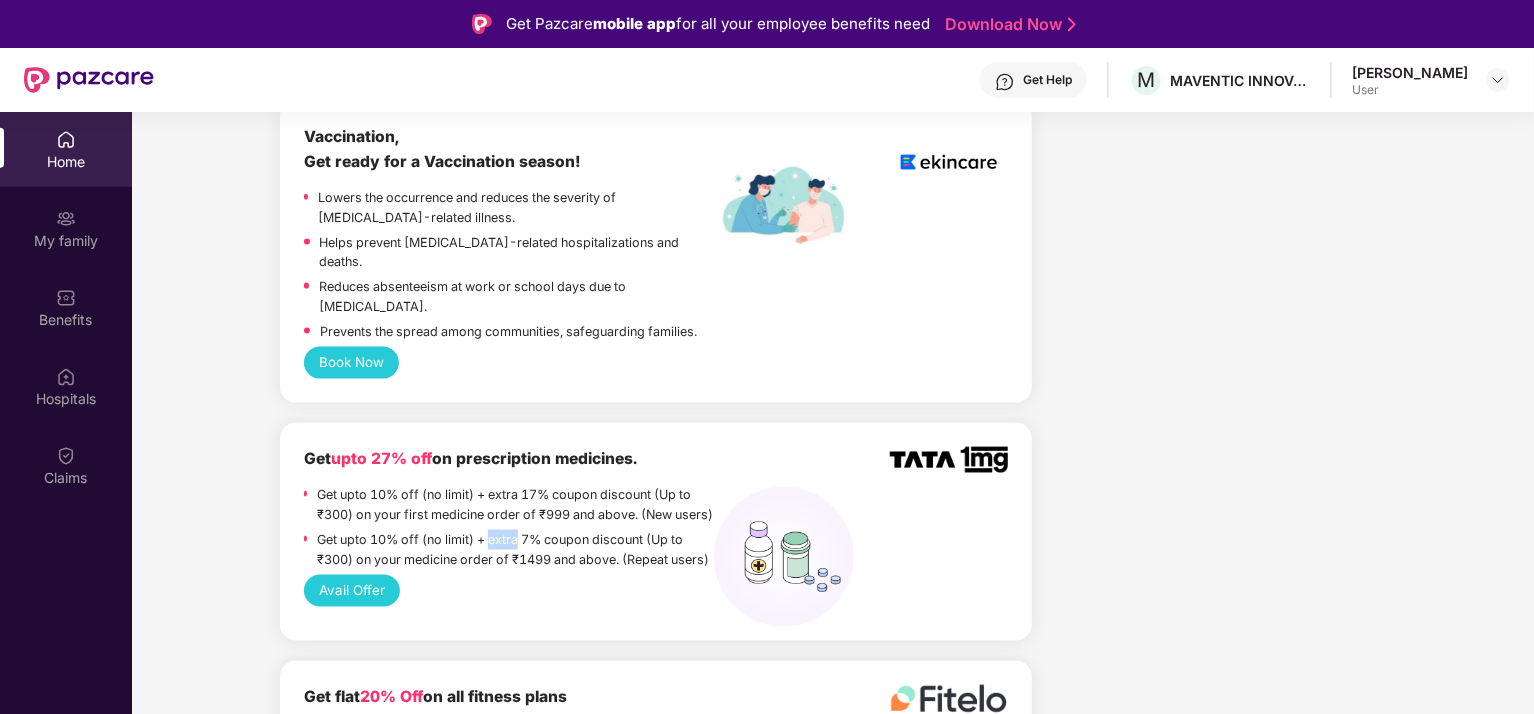 click on "Get upto 10% off (no limit) + extra 7% coupon discount (Up to ₹300) on your medicine order of ₹1499 and above. (Repeat users)" at bounding box center (516, 550) 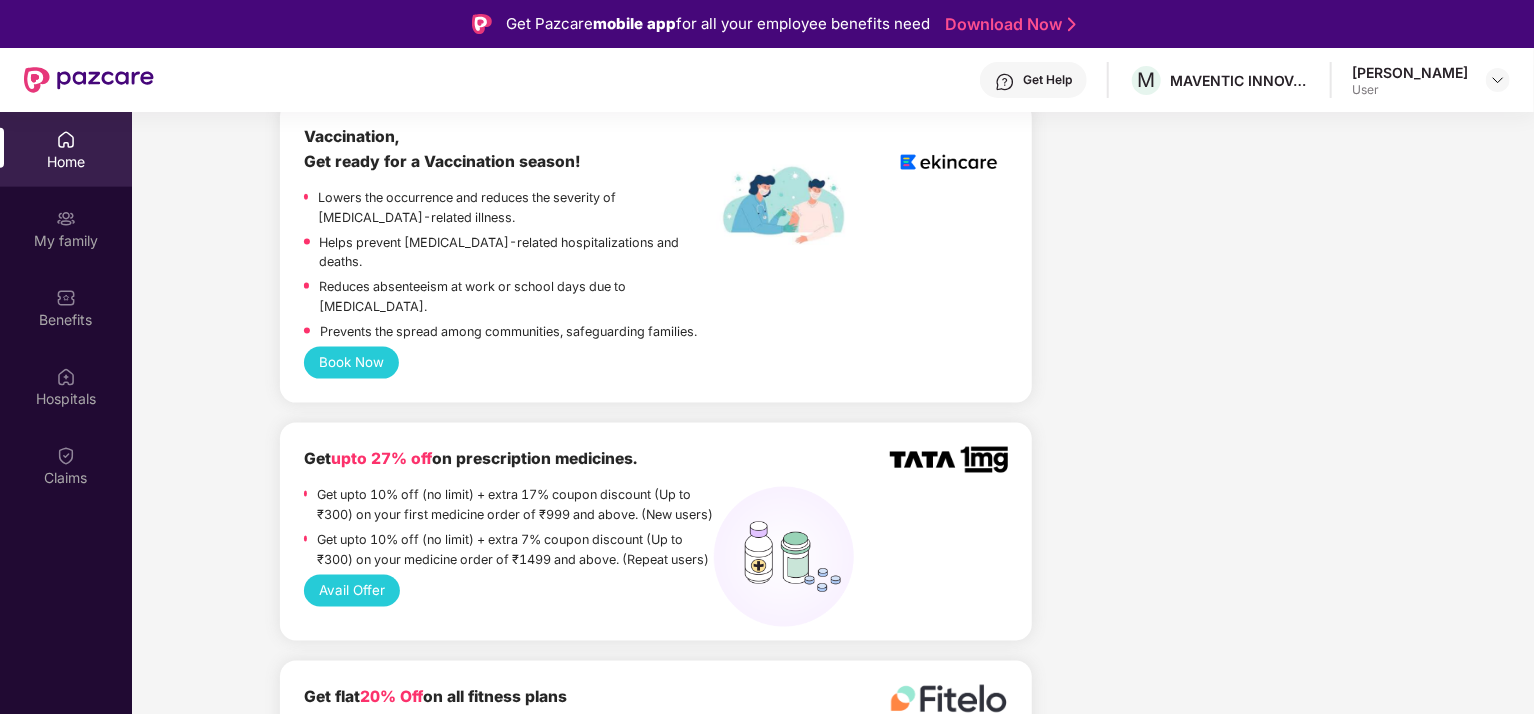 click on "Get upto 10% off (no limit) + extra 7% coupon discount (Up to ₹300) on your medicine order of ₹1499 and above. (Repeat users)" at bounding box center (516, 550) 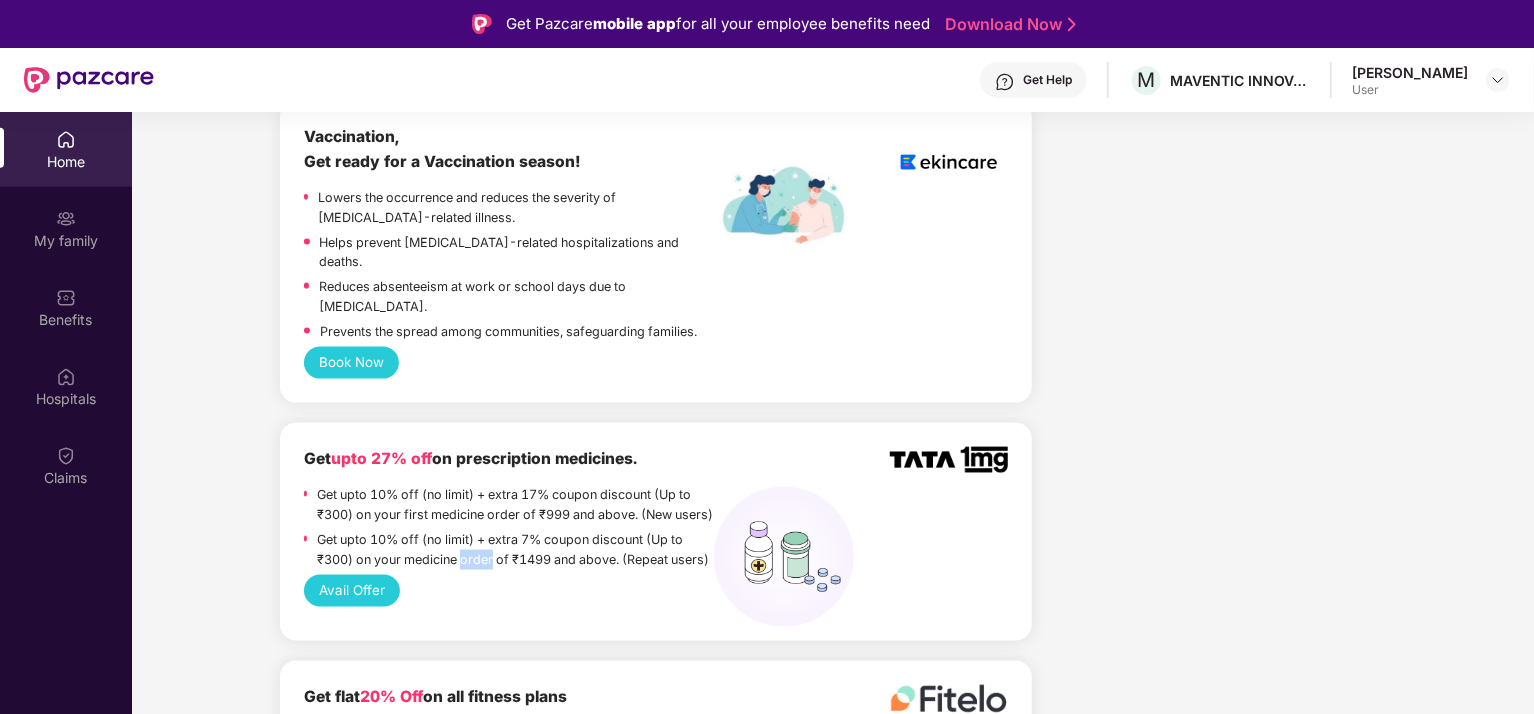 click on "Get upto 10% off (no limit) + extra 7% coupon discount (Up to ₹300) on your medicine order of ₹1499 and above. (Repeat users)" at bounding box center (516, 550) 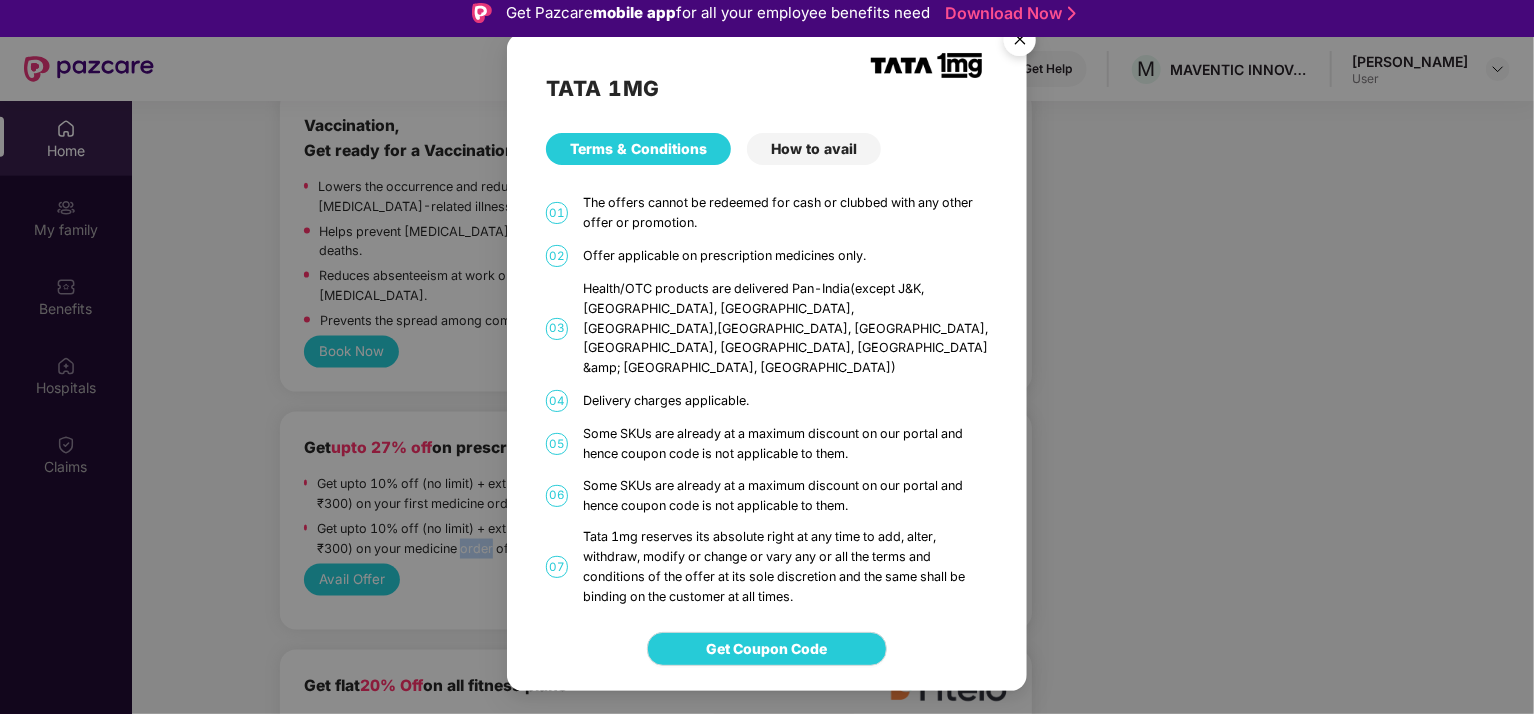 scroll, scrollTop: 10, scrollLeft: 0, axis: vertical 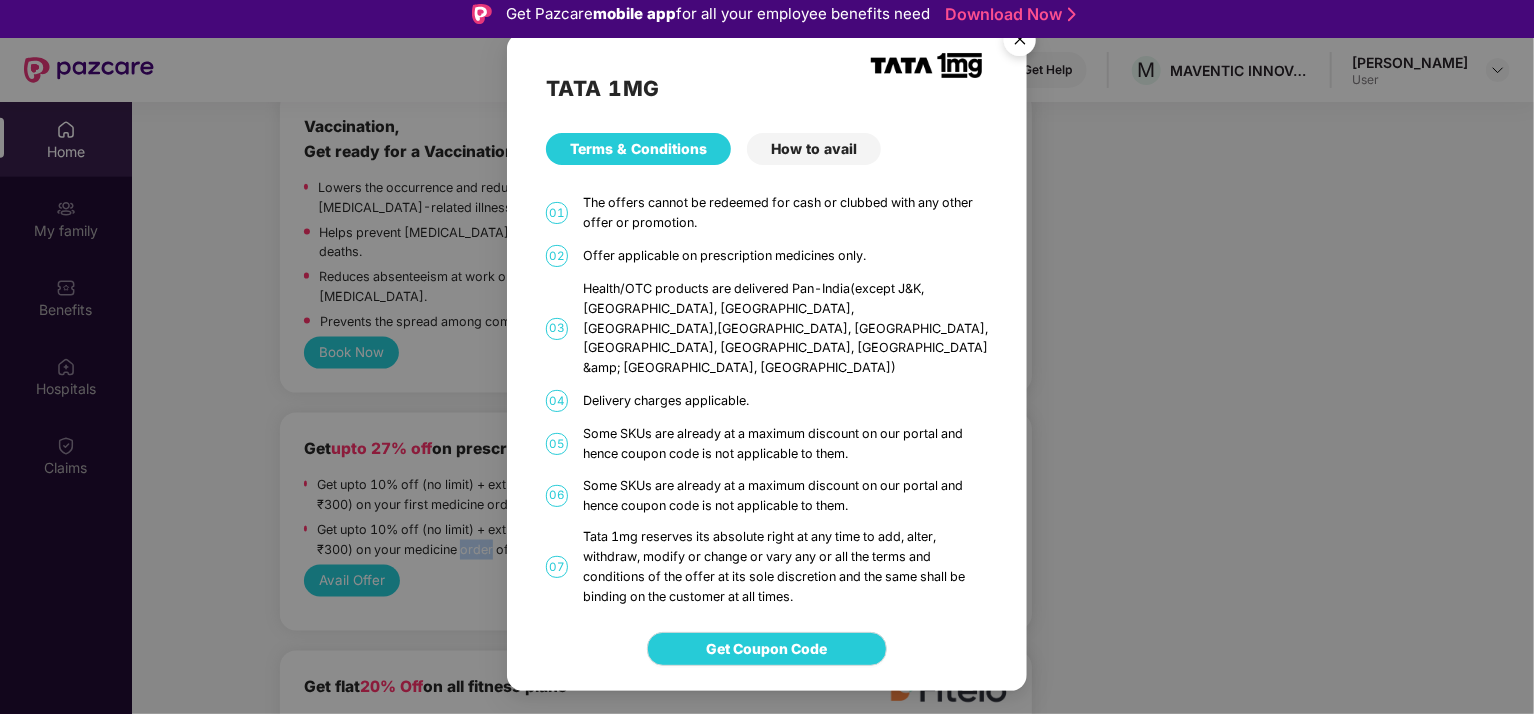 click at bounding box center [1020, 43] 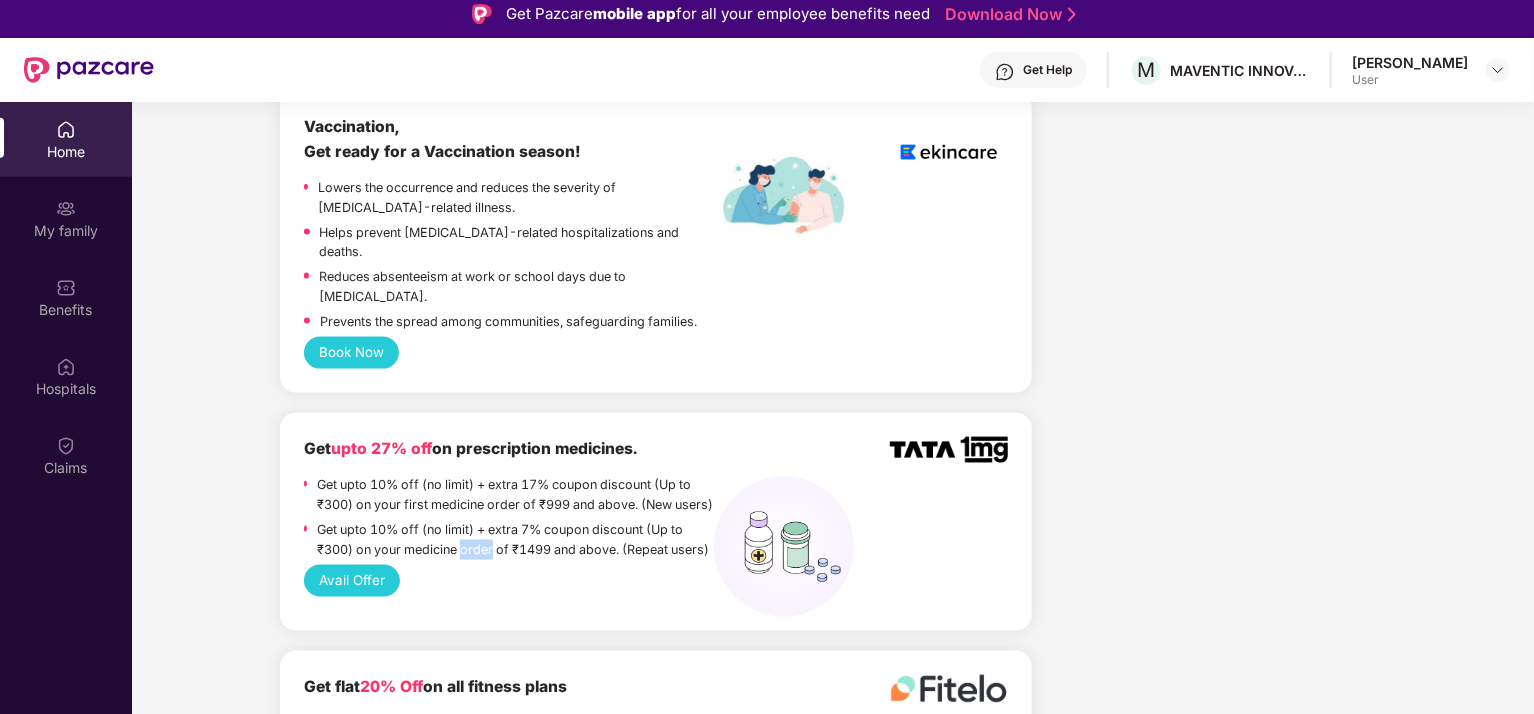click on "Avail Offer" at bounding box center (352, 581) 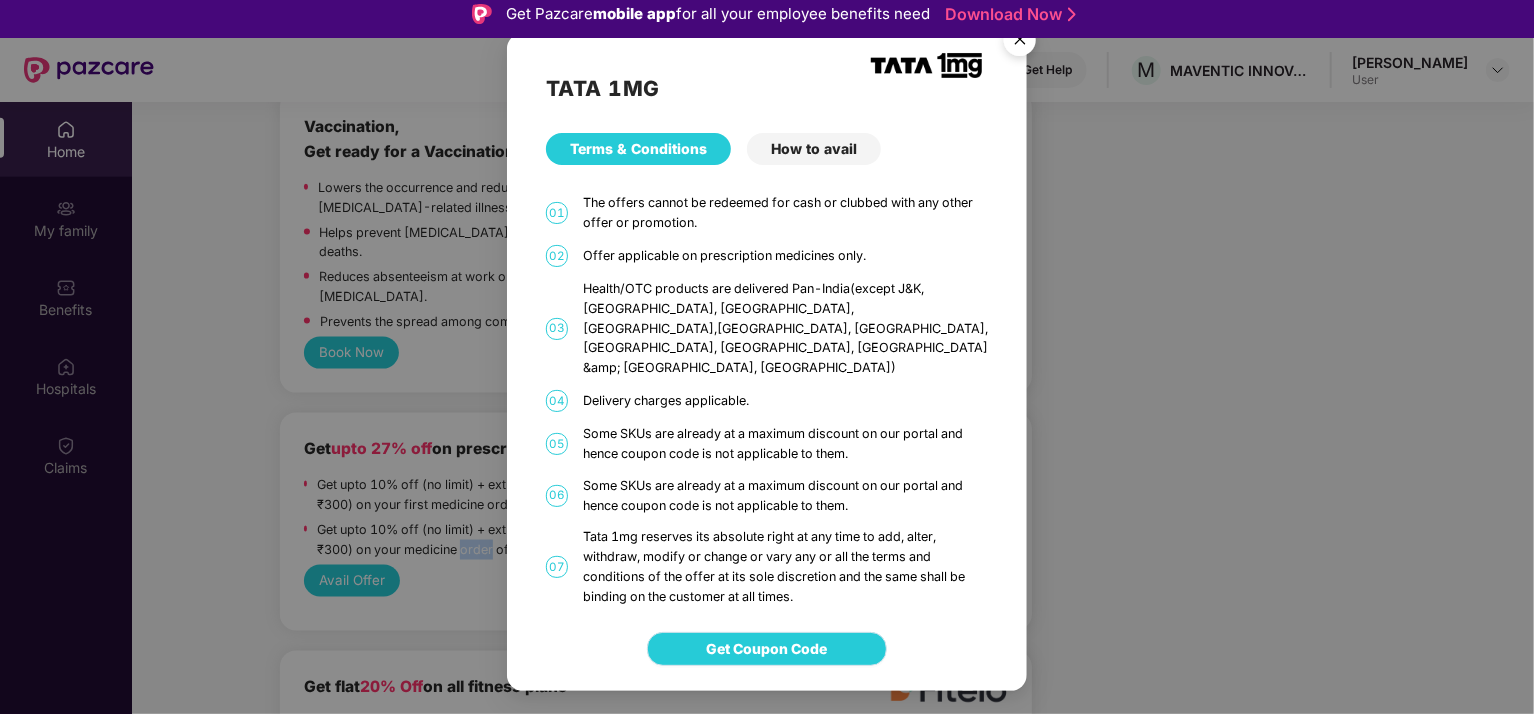 click on "Get Coupon Code" at bounding box center (767, 649) 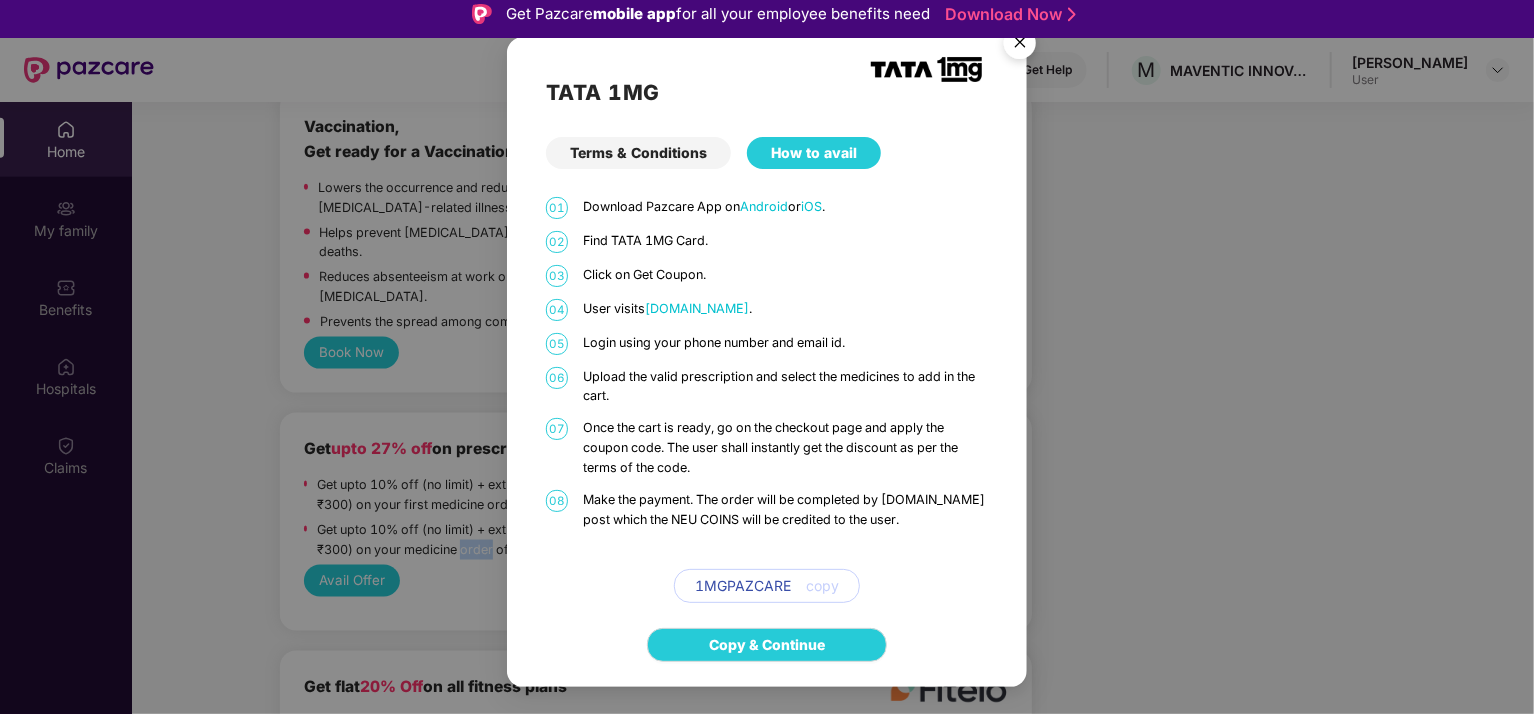 click at bounding box center [1020, 46] 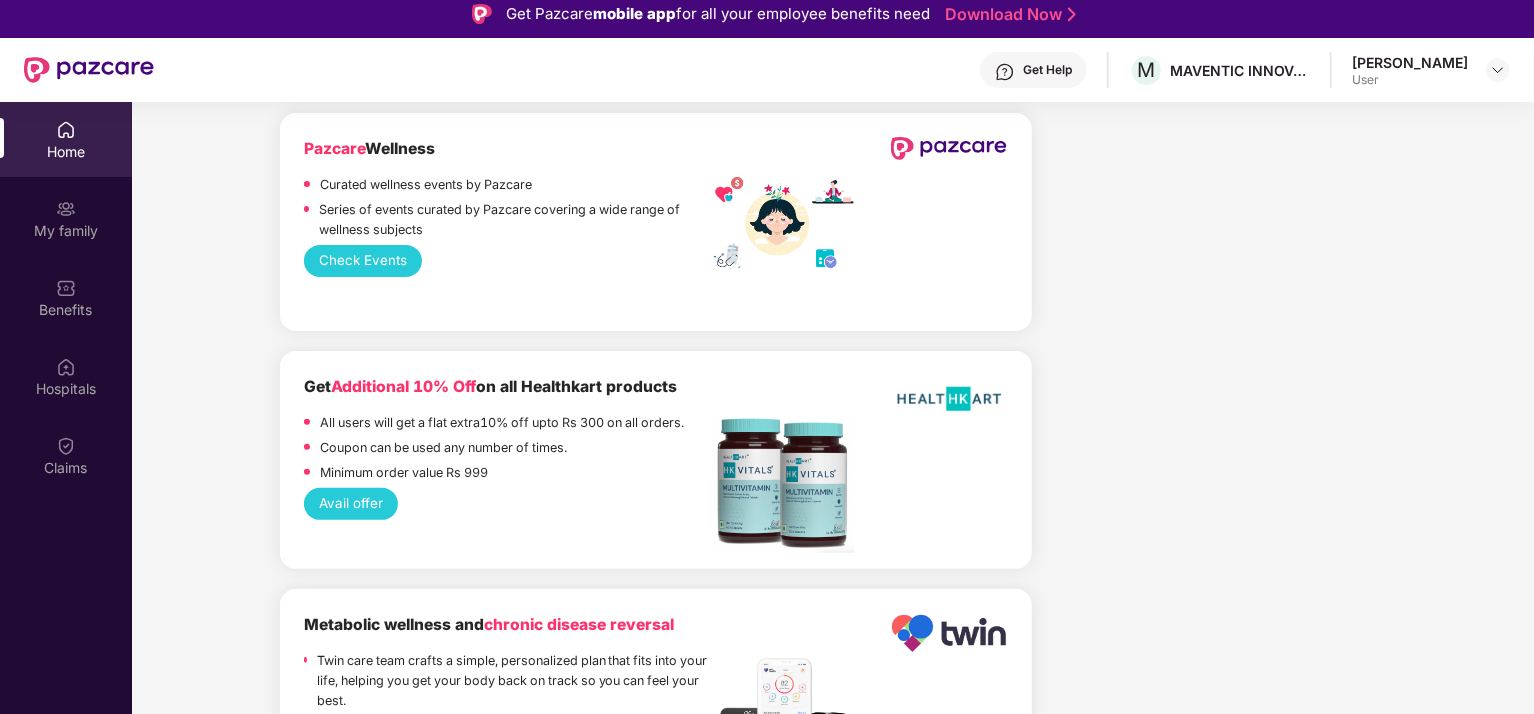 scroll, scrollTop: 4015, scrollLeft: 0, axis: vertical 